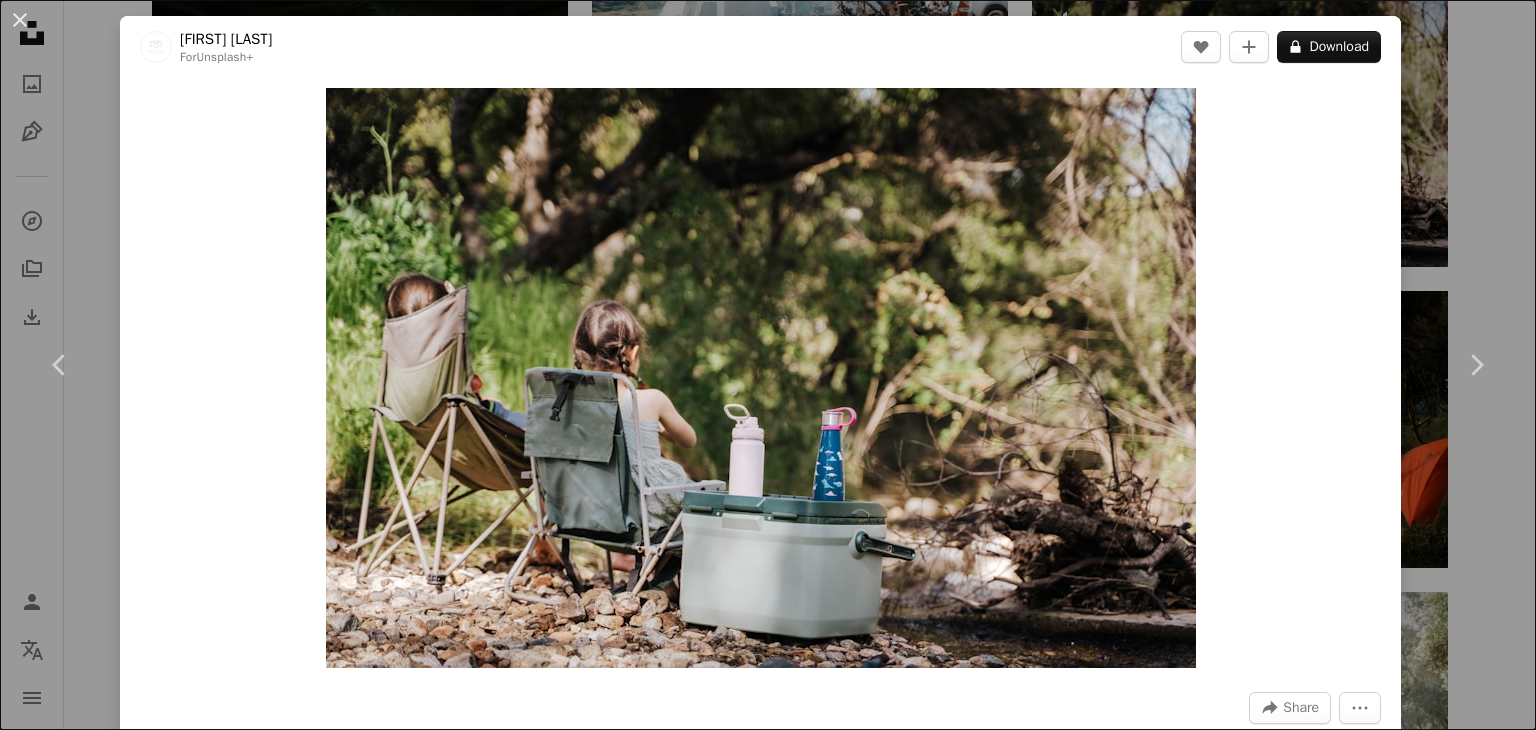 scroll, scrollTop: 51600, scrollLeft: 0, axis: vertical 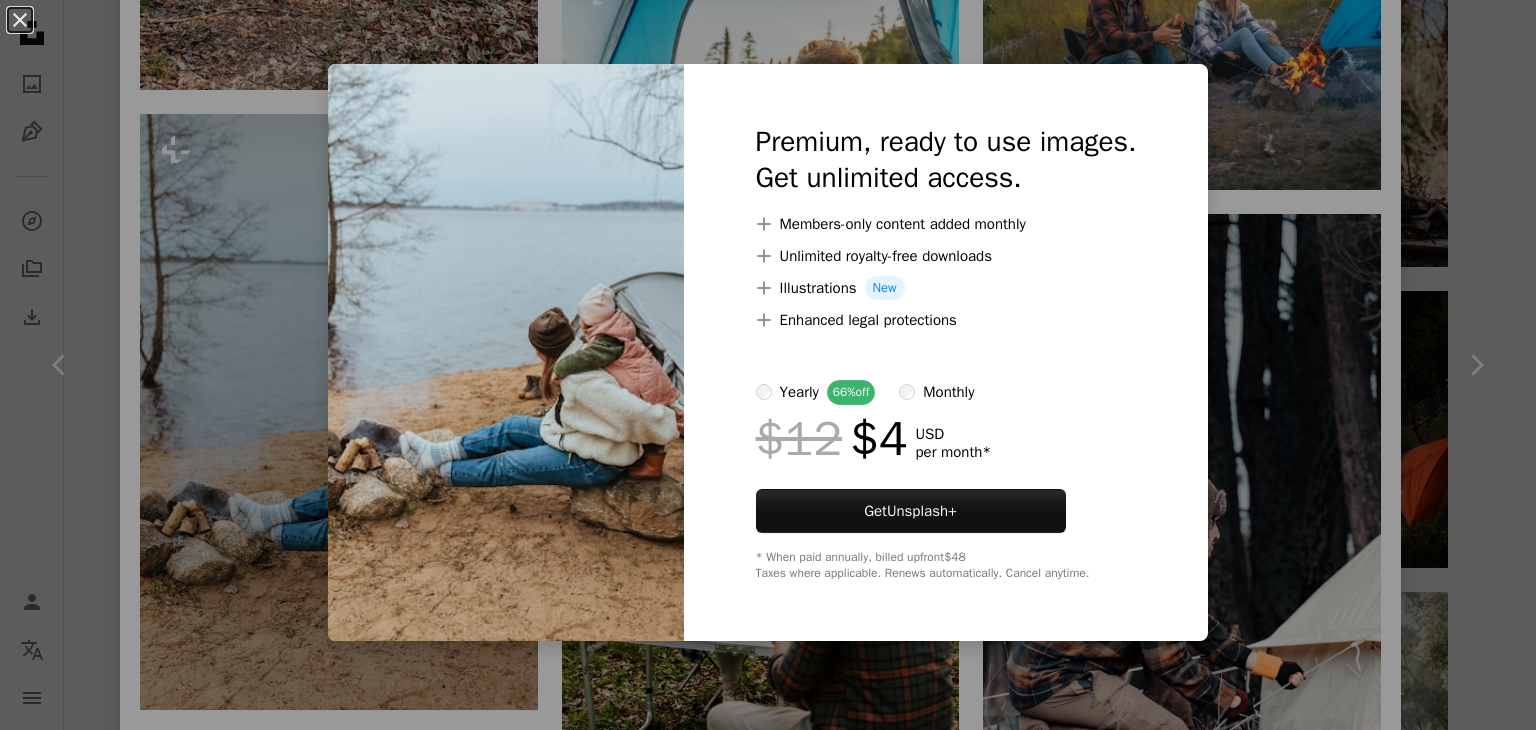 click on "An X shape Premium, ready to use images. Get unlimited access. A plus sign Members-only content added monthly A plus sign Unlimited royalty-free downloads A plus sign Illustrations  New A plus sign Enhanced legal protections yearly 66%  off monthly $12   $4 USD per month * Get  Unsplash+ * When paid annually, billed upfront  $48 Taxes where applicable. Renews automatically. Cancel anytime." at bounding box center (768, 365) 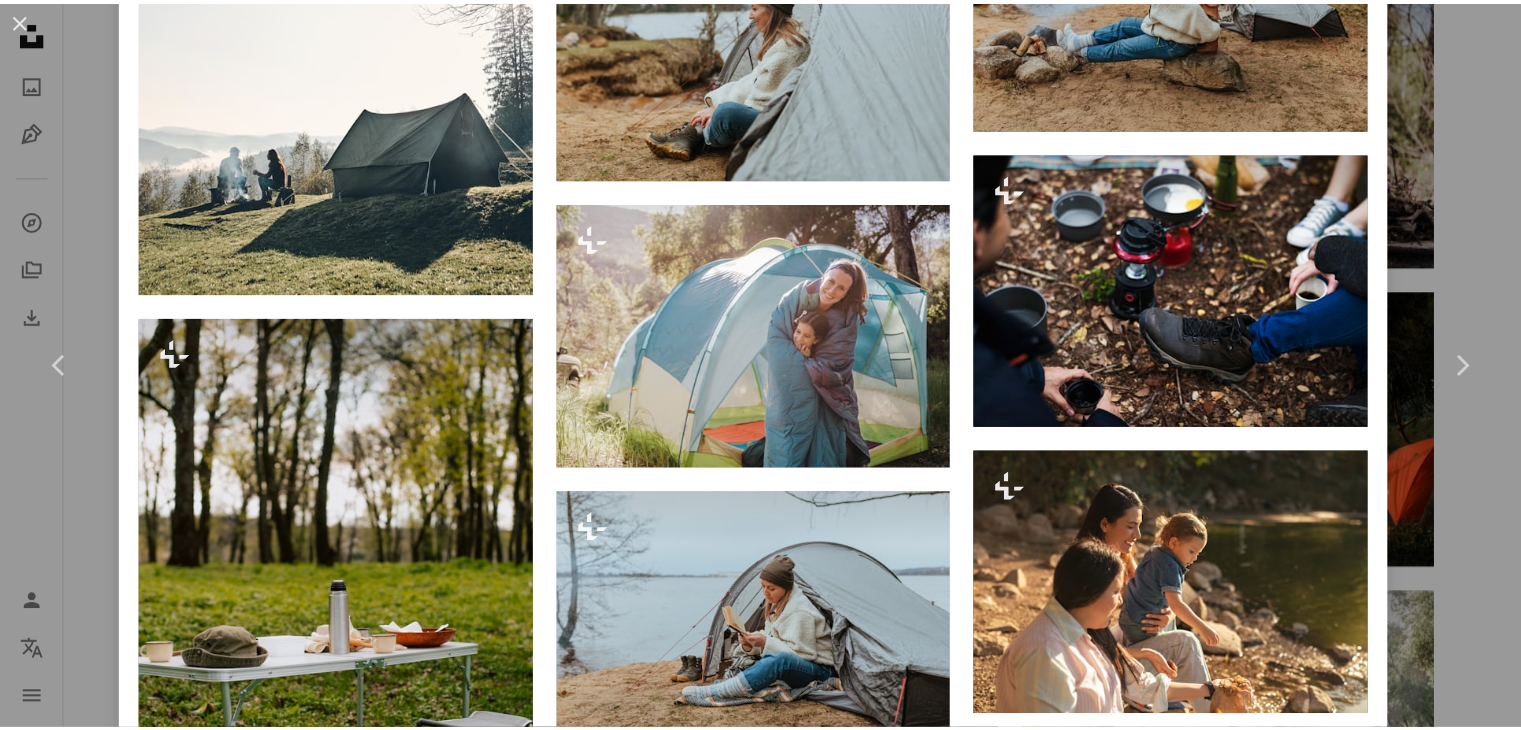 scroll, scrollTop: 18528, scrollLeft: 0, axis: vertical 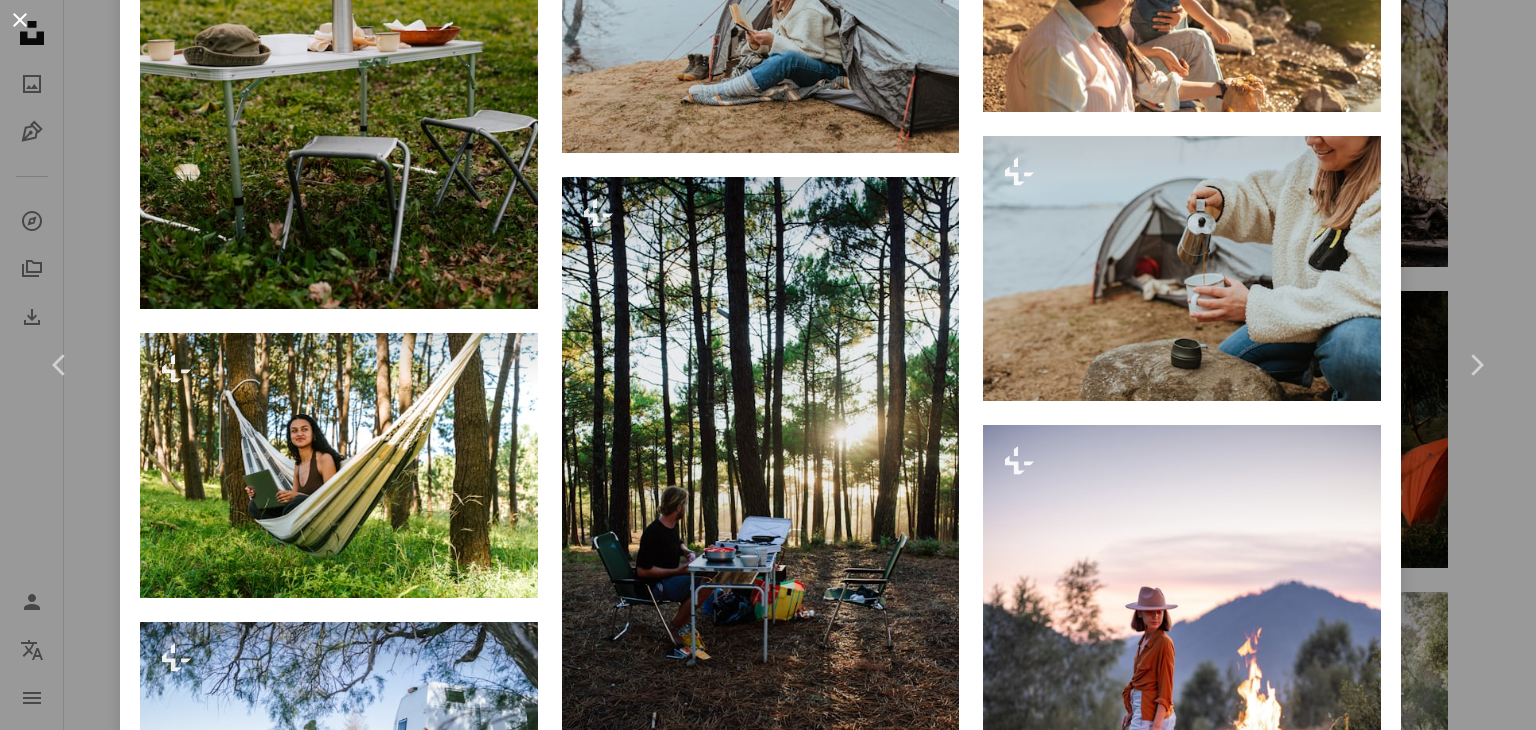 click on "An X shape" at bounding box center [20, 20] 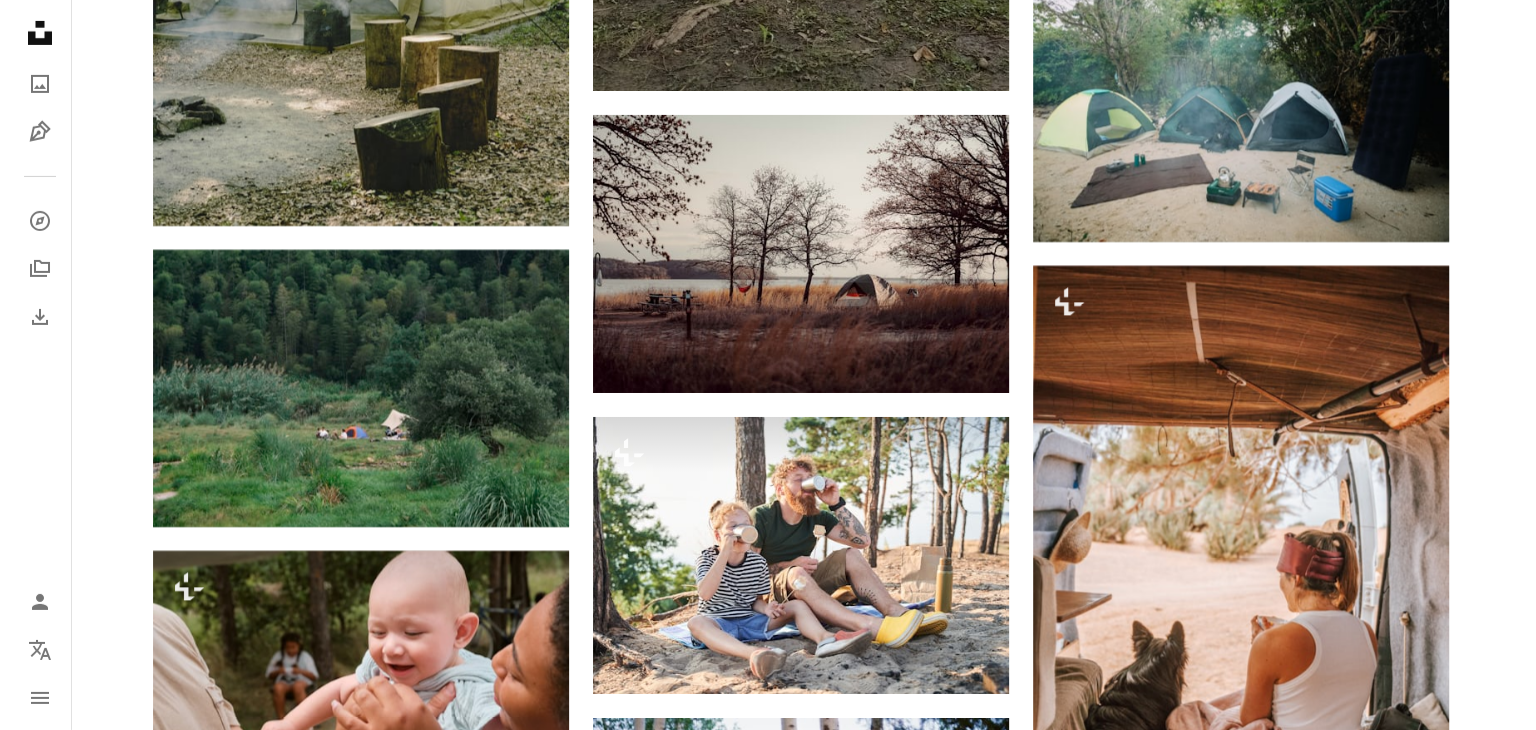 scroll, scrollTop: 60000, scrollLeft: 0, axis: vertical 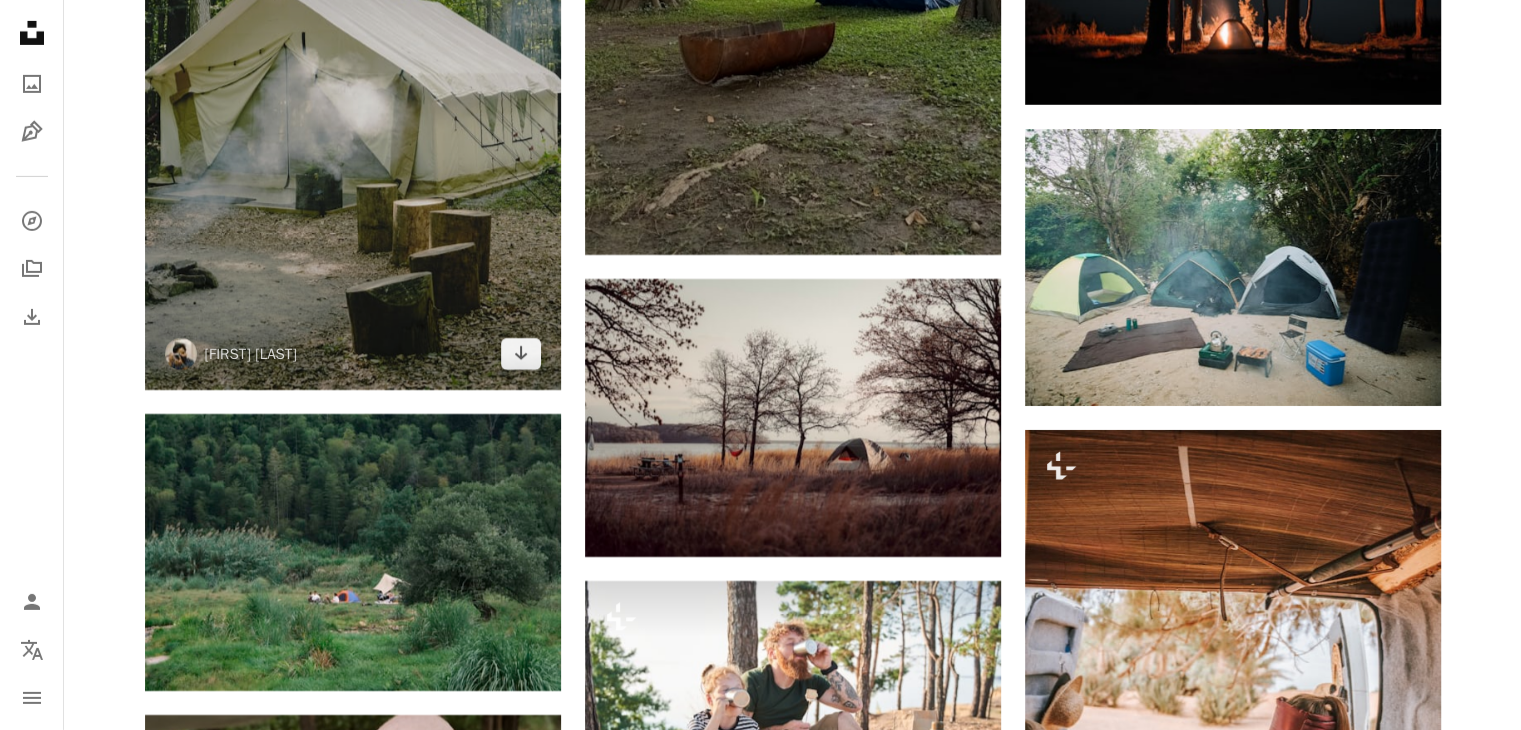 click at bounding box center [353, 98] 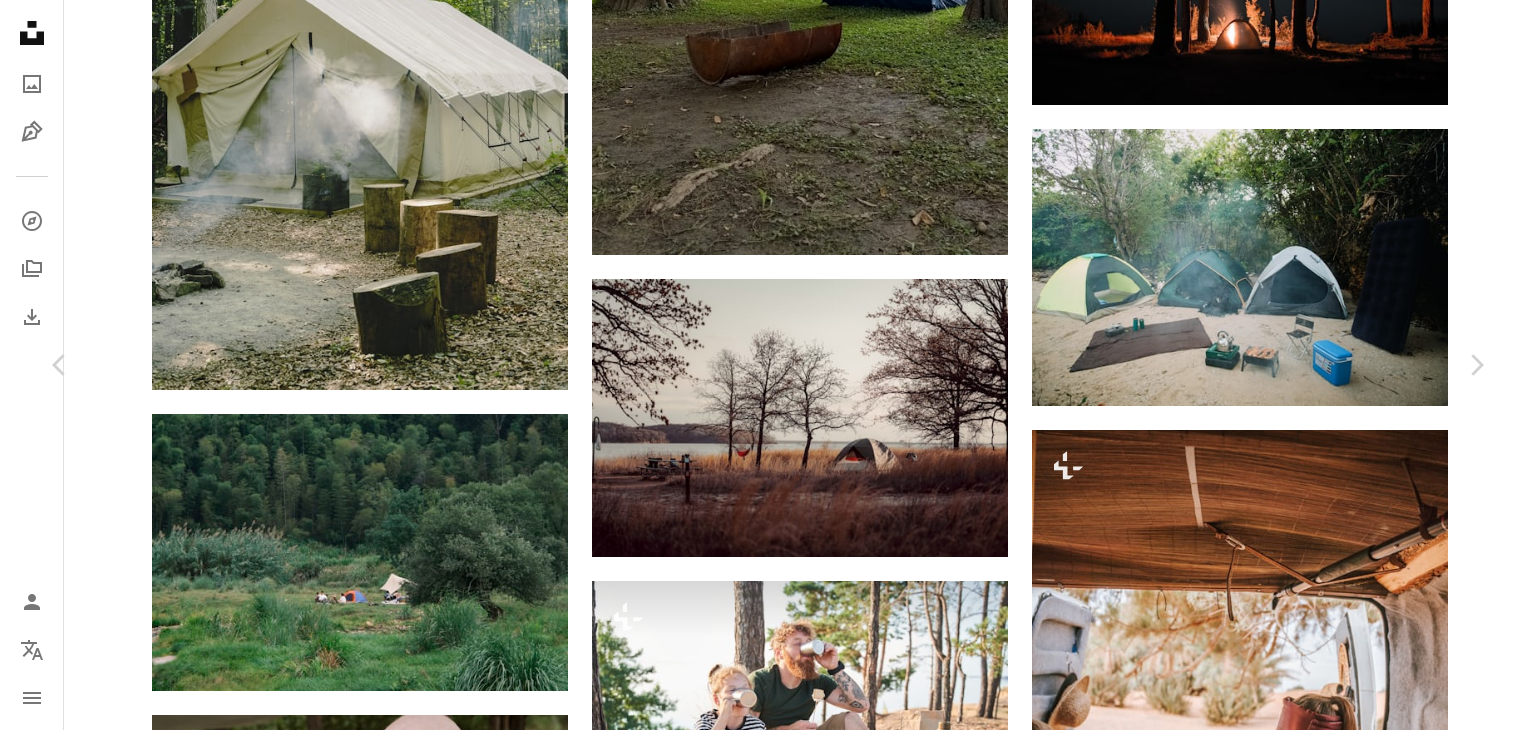 scroll, scrollTop: 18823, scrollLeft: 0, axis: vertical 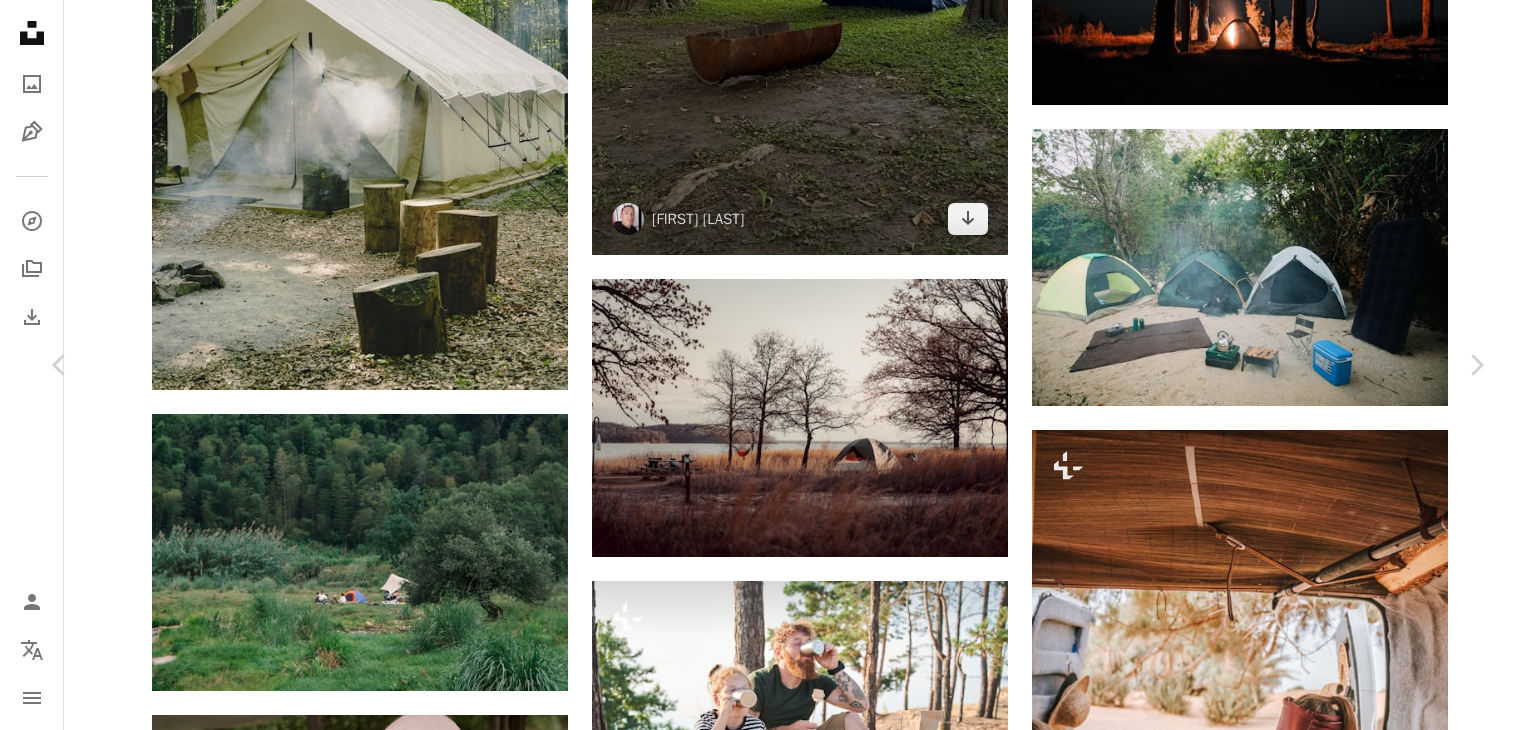 drag, startPoint x: 27, startPoint y: 17, endPoint x: 916, endPoint y: 240, distance: 916.5424 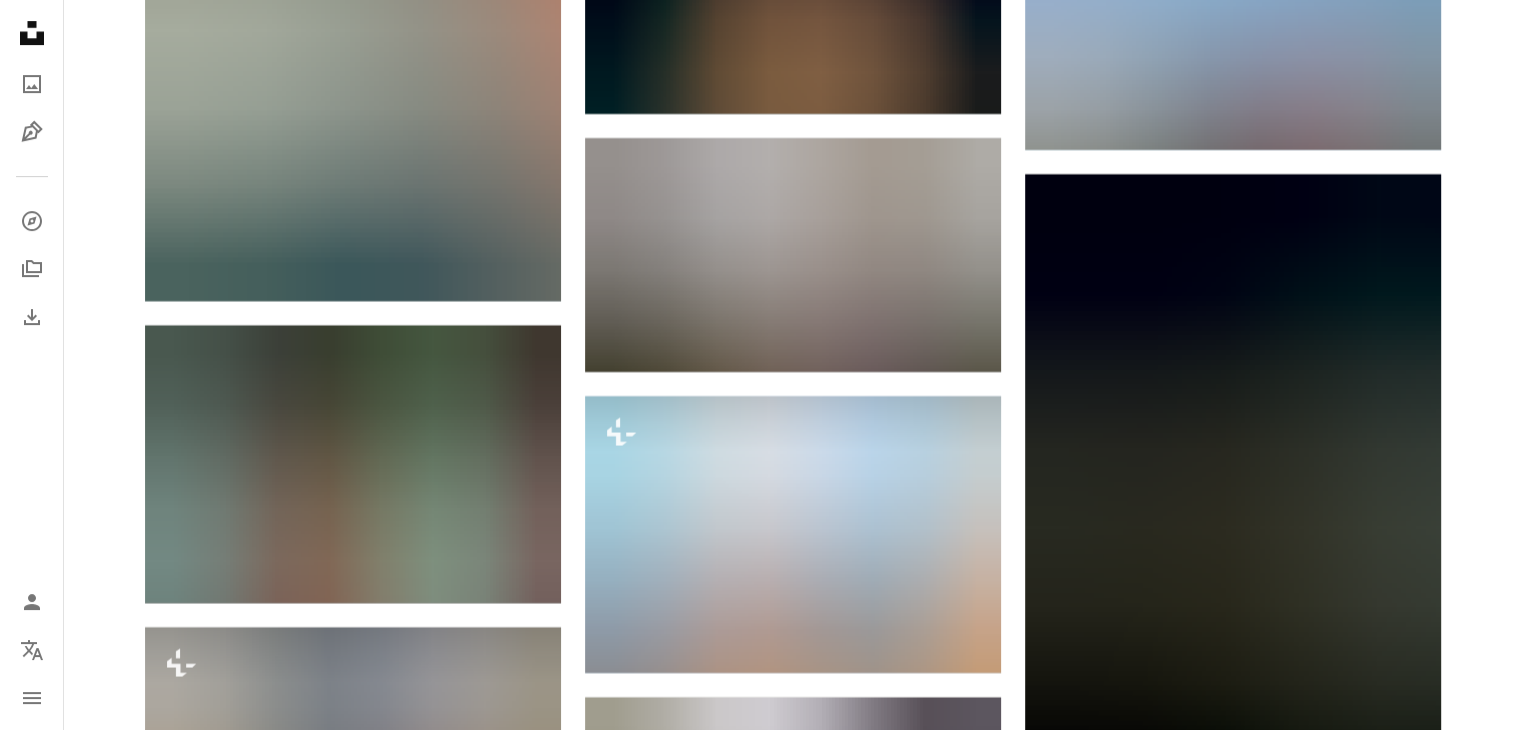 scroll, scrollTop: 69300, scrollLeft: 0, axis: vertical 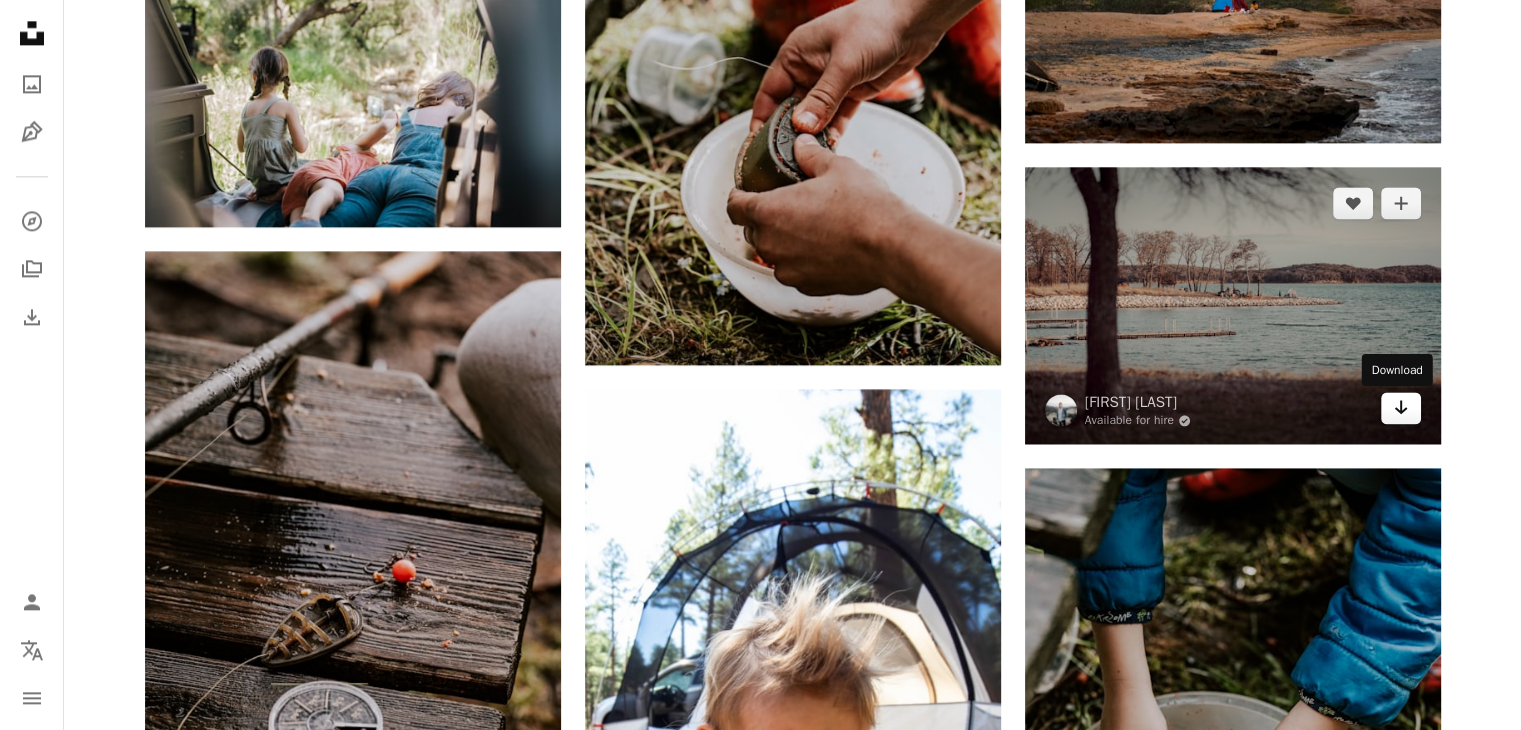click on "Arrow pointing down" at bounding box center (1401, 408) 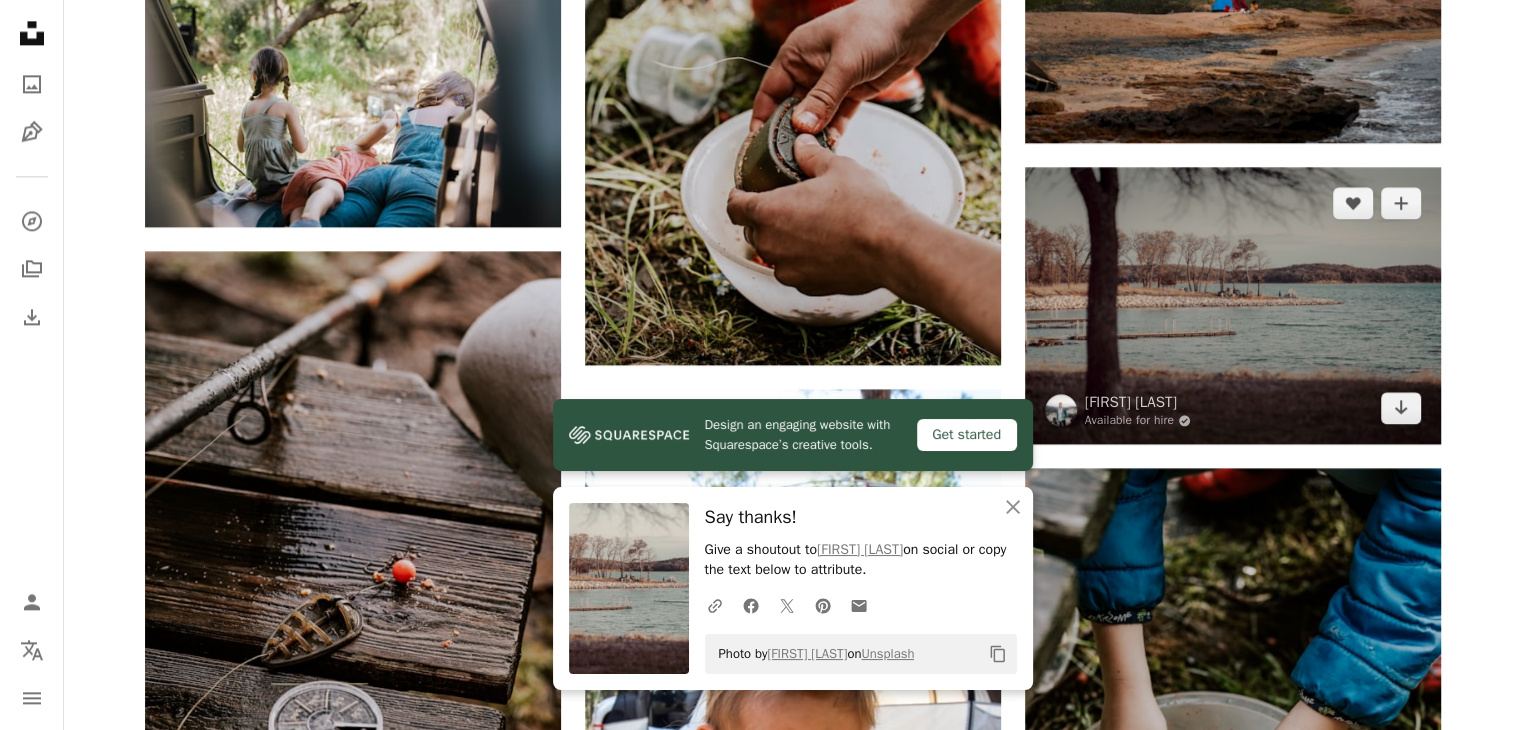 drag, startPoint x: 1360, startPoint y: 210, endPoint x: 1360, endPoint y: 228, distance: 18 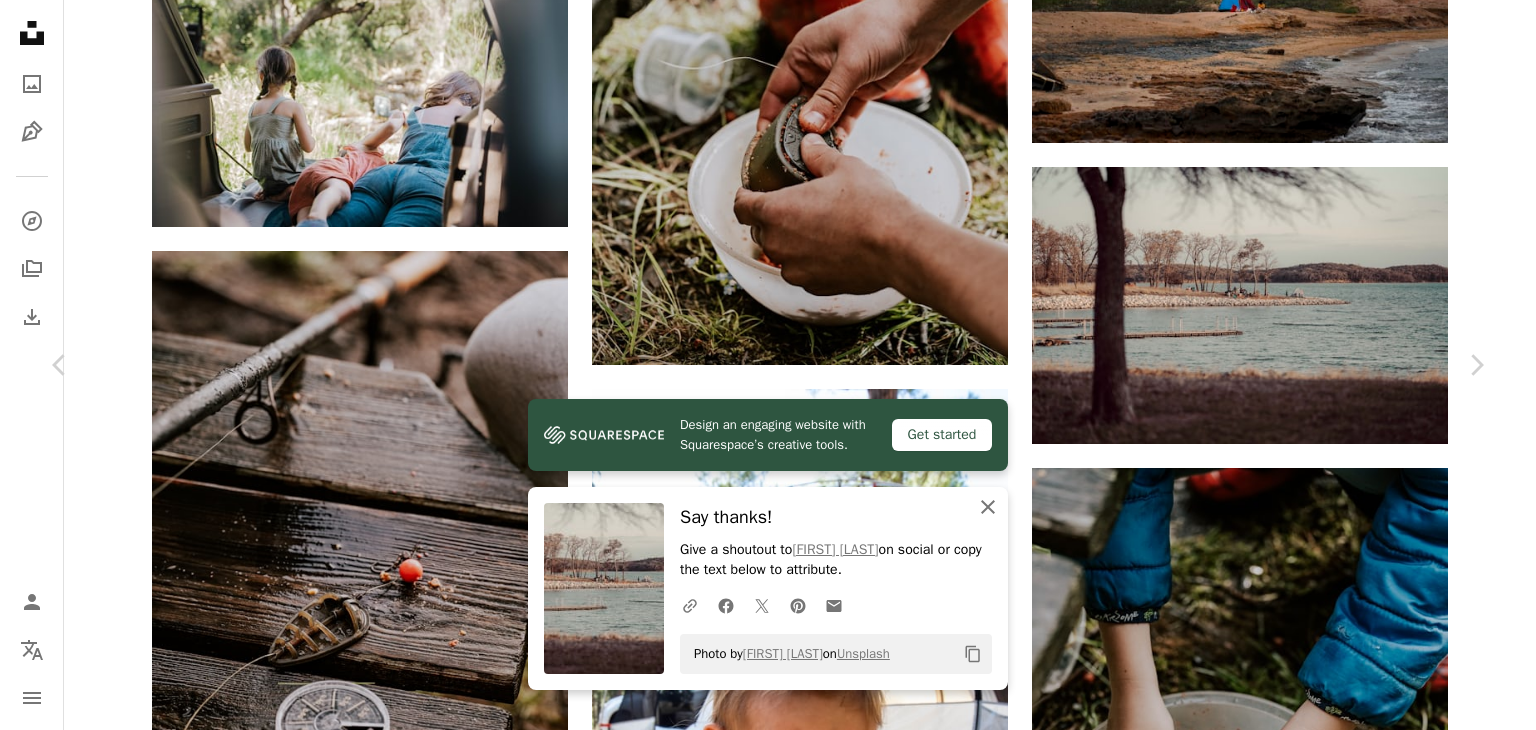 click 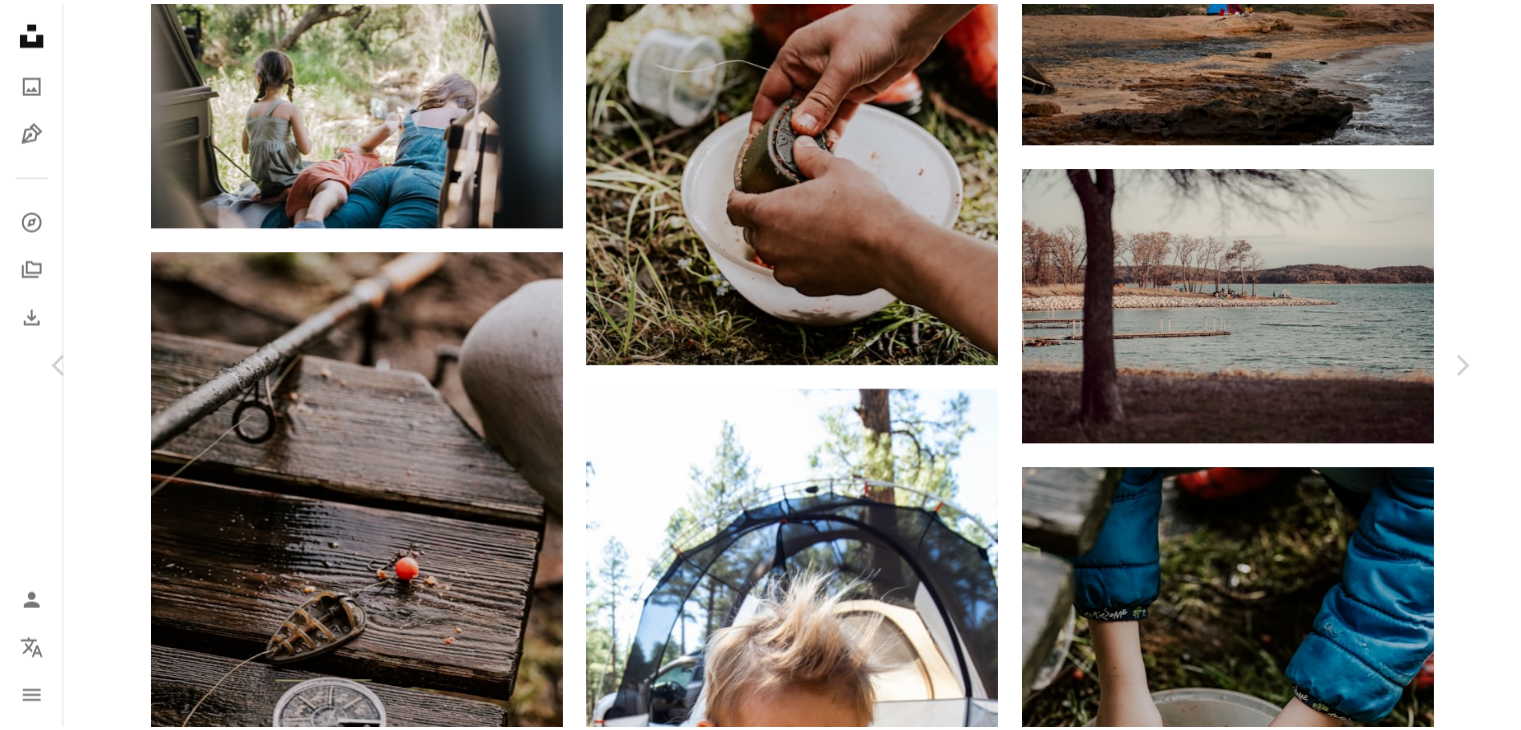 scroll, scrollTop: 2600, scrollLeft: 0, axis: vertical 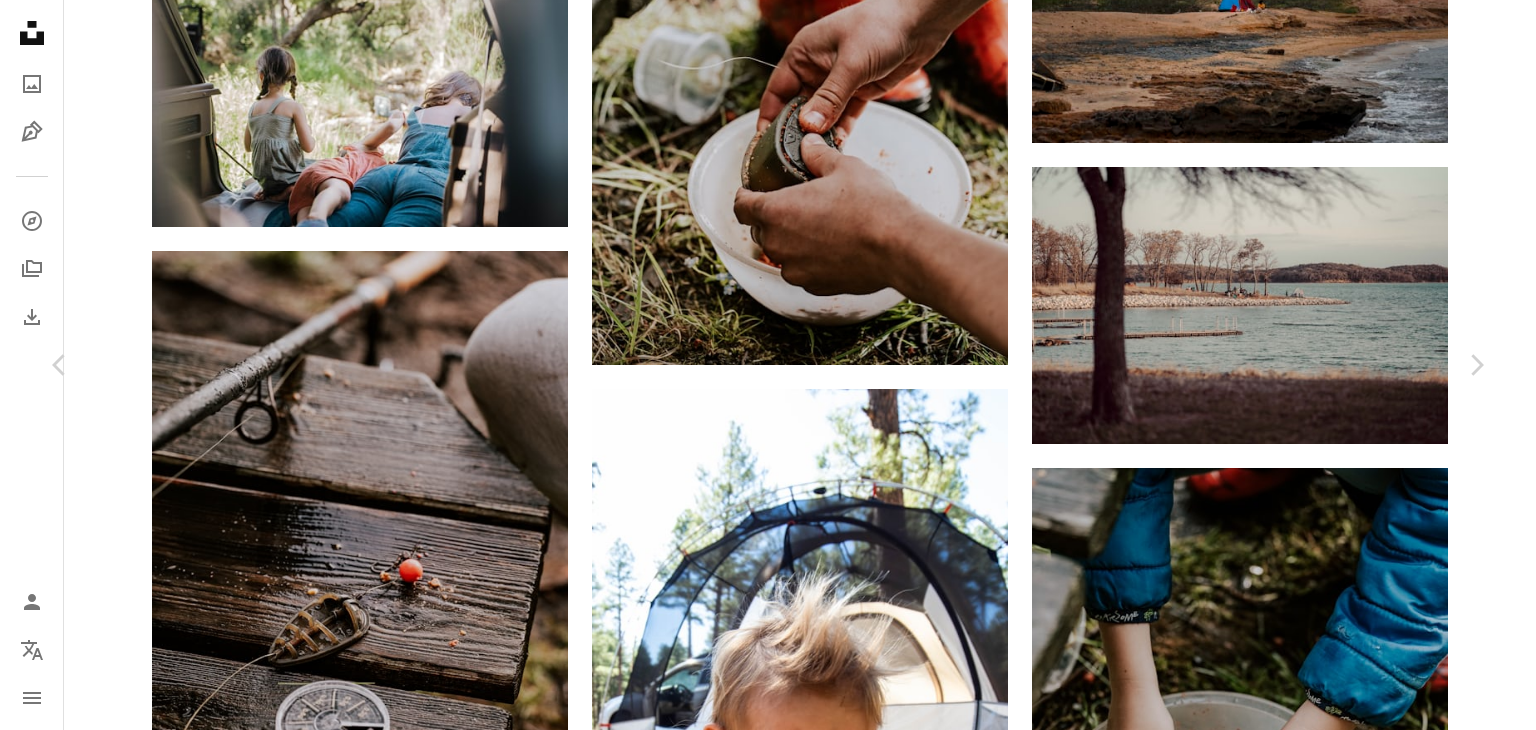 click on "An X shape" at bounding box center (20, 20) 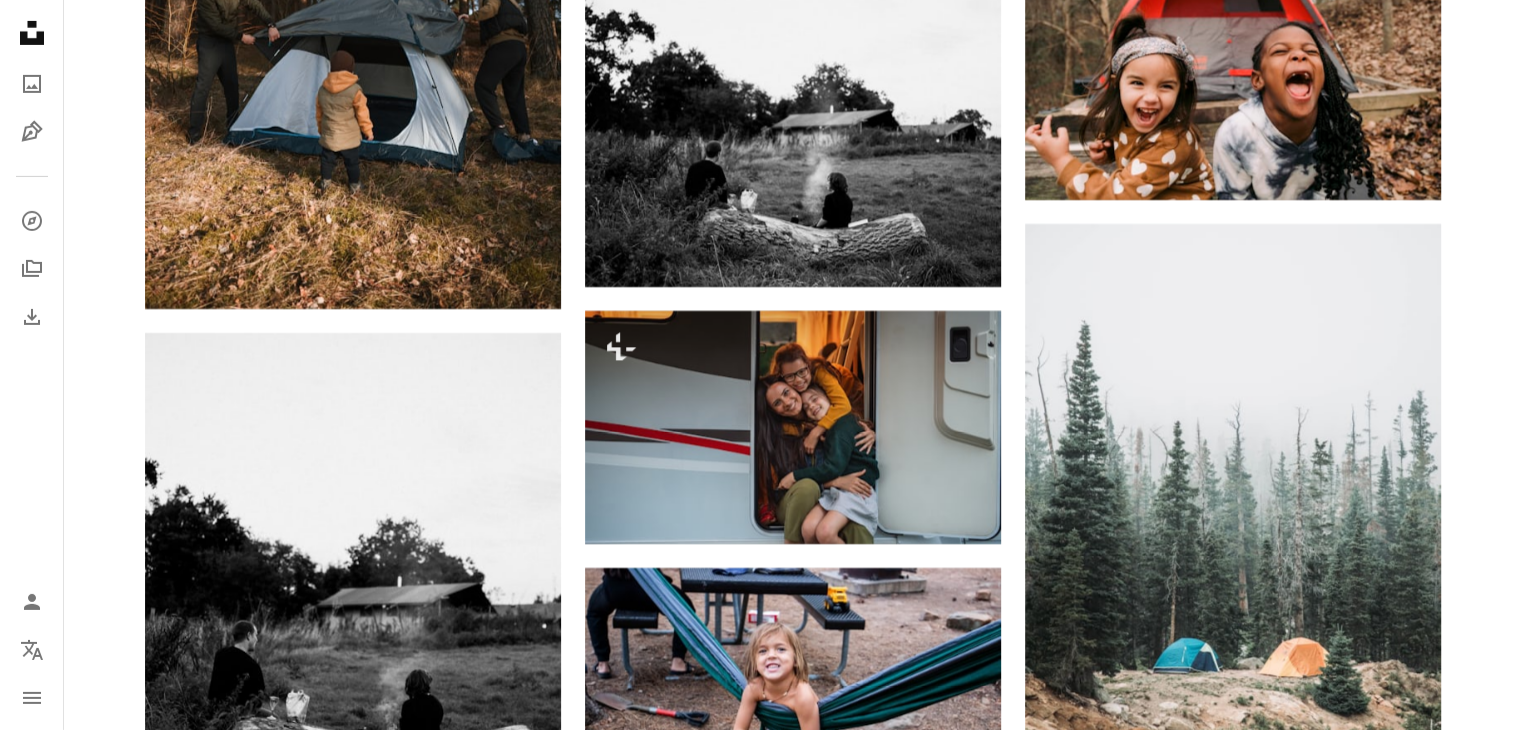 scroll, scrollTop: 7000, scrollLeft: 0, axis: vertical 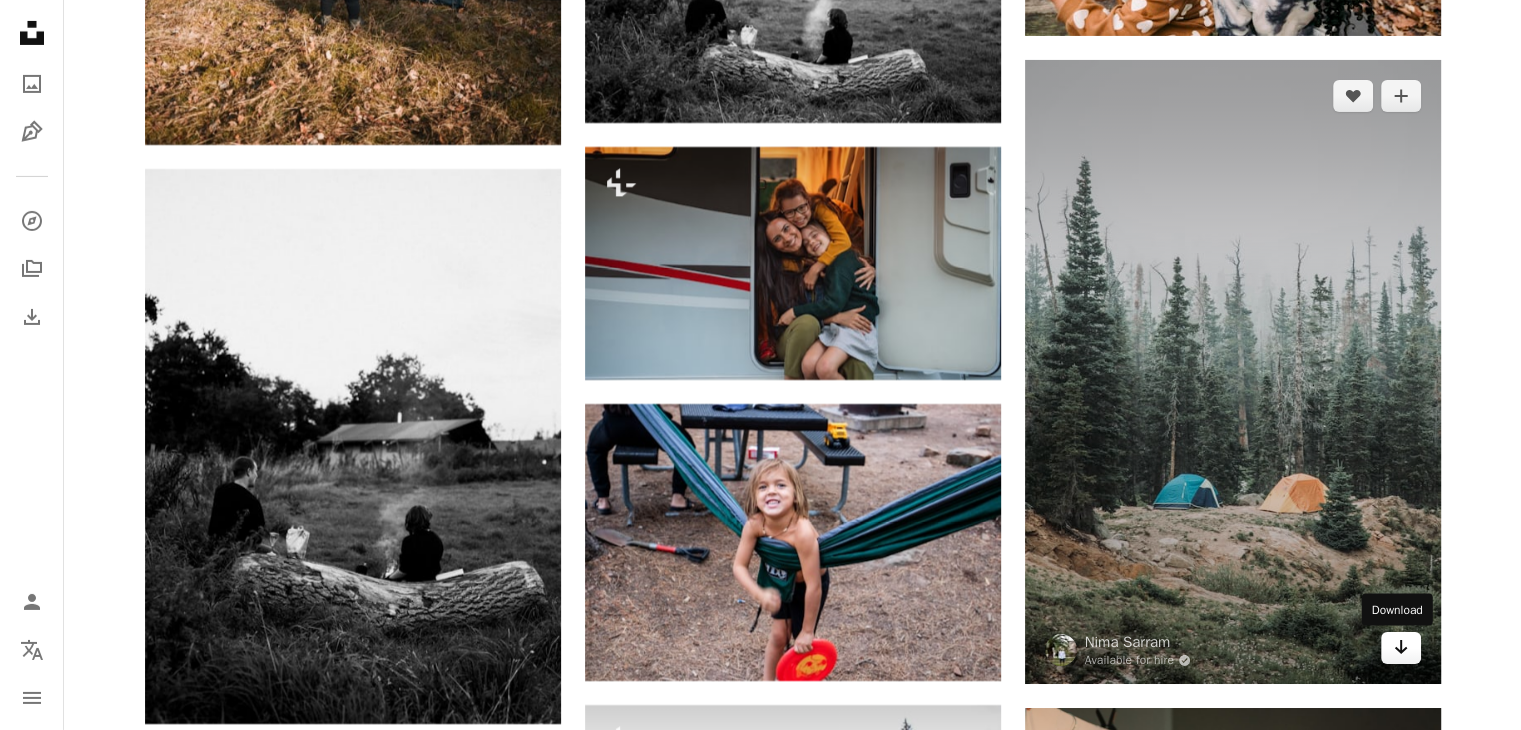 click on "Arrow pointing down" at bounding box center [1401, 648] 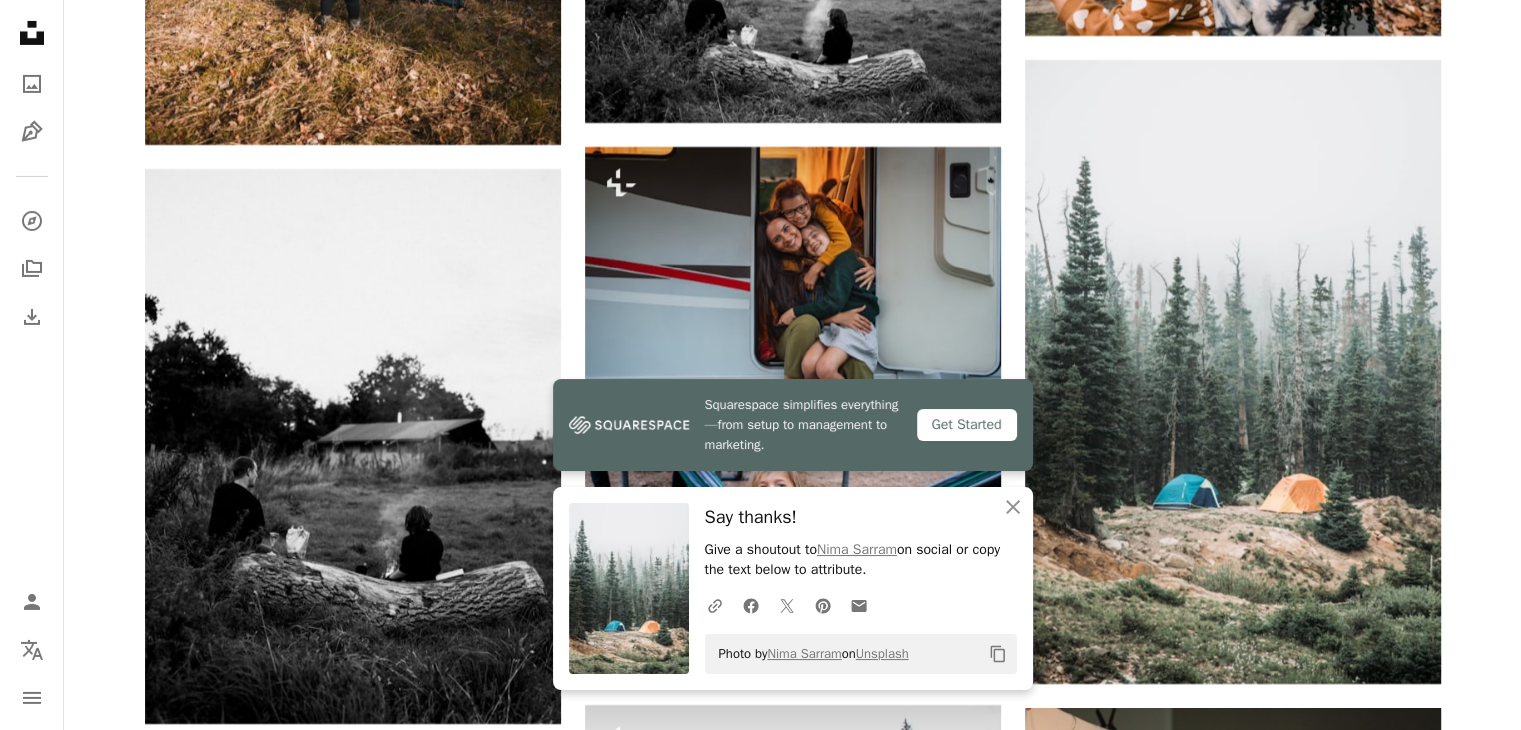 click on "Plus sign for Unsplash+ A heart A plus sign Getty Images For Unsplash+ A lock Download A heart A plus sign Daiga Ellaby Available for hire A checkmark inside of a circle Arrow pointing down A heart A plus sign Arthur Poulin Arrow pointing down A heart A plus sign Derek Owens Arrow pointing down A heart A plus sign Wesley Caribe Available for hire A checkmark inside of a circle Arrow pointing down A heart A plus sign Drew Beamer Arrow pointing down Plus sign for Unsplash+ A heart A plus sign Josue Michel For Unsplash+ A lock Download A heart A plus sign Svitlana Available for hire A checkmark inside of a circle Arrow pointing down A heart A plus sign Derek Owens Arrow pointing down Plus sign for Unsplash+ A heart A plus sign Getty Images For Unsplash+ A lock Download –– ––– ––– –– ––– – –– ––– –– –– –––– –– On-brand and on budget images for your next campaign Learn More A heart A heart" at bounding box center [792, 29329] 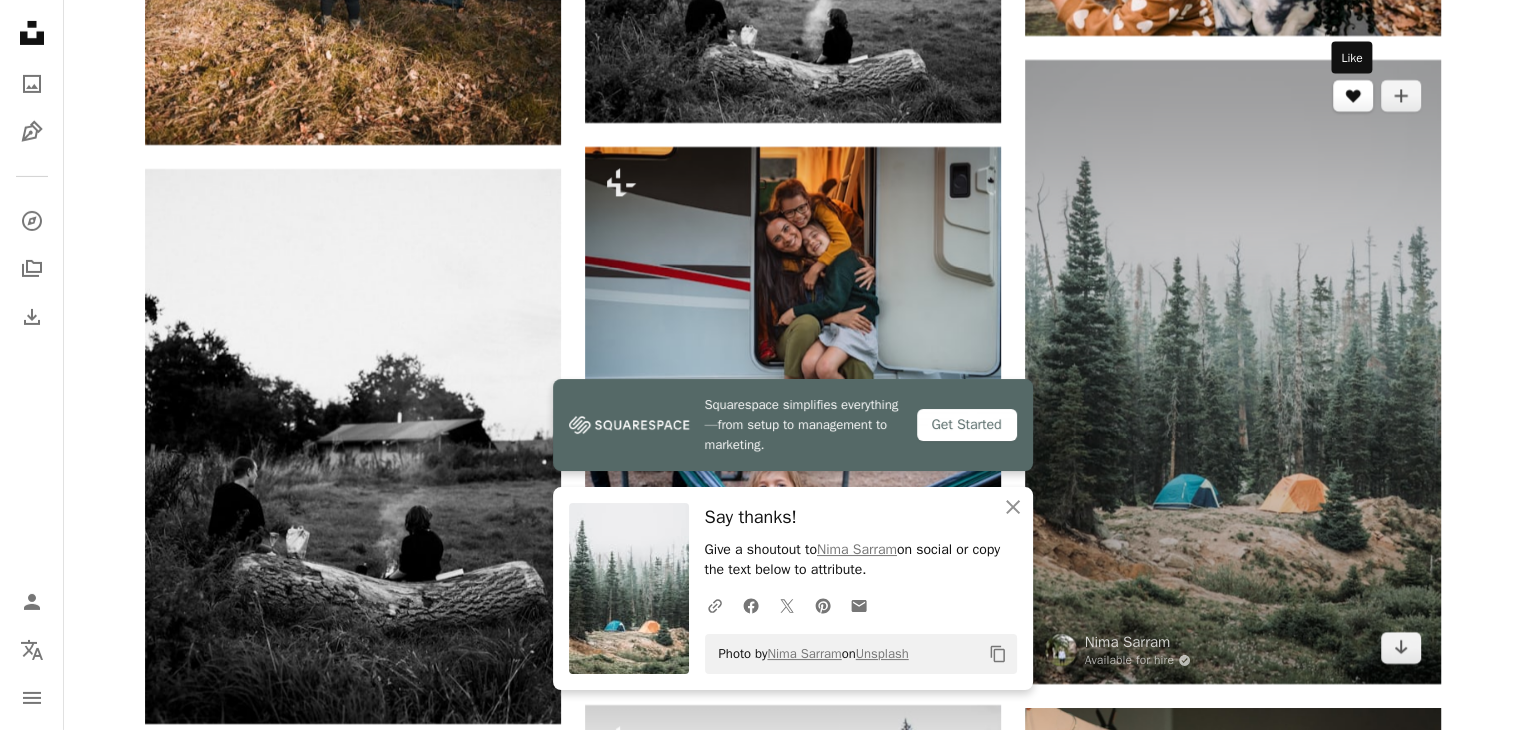 click 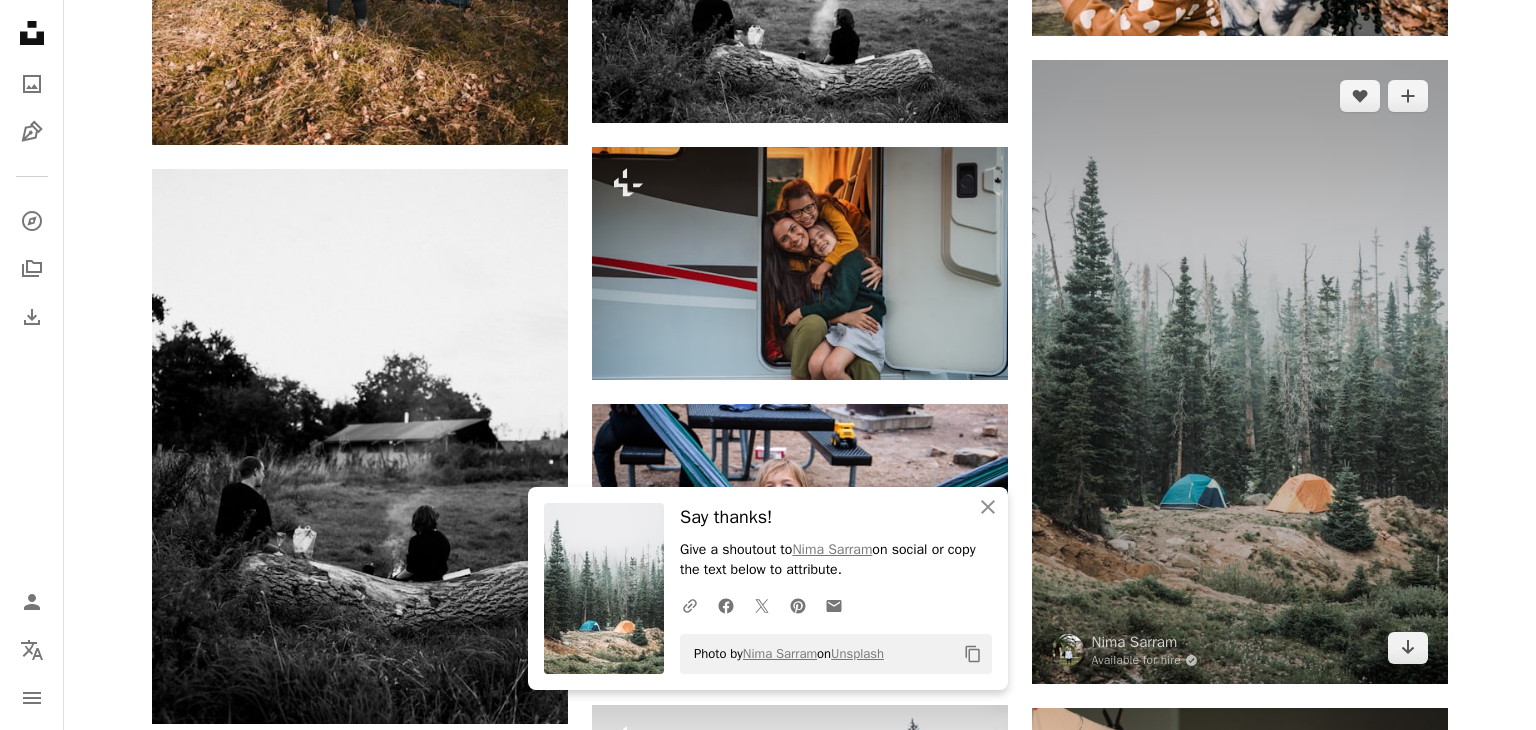 click on "An X shape An X shape Close Say thanks! Give a shoutout to [FIRST] [LAST] on social or copy the text below to attribute. A URL sharing icon (chains) Facebook icon X (formerly Twitter) icon Pinterest icon An envelope Photo by [FIRST] [LAST] on Unsplash
Copy content Join Unsplash Already have an account?  Login [FIRST] name [LAST] name Email Username  (only letters, numbers and underscores) Password  (min. 8 char) Join By joining, you agree to the  Terms  and  Privacy Policy ." at bounding box center [768, 65525] 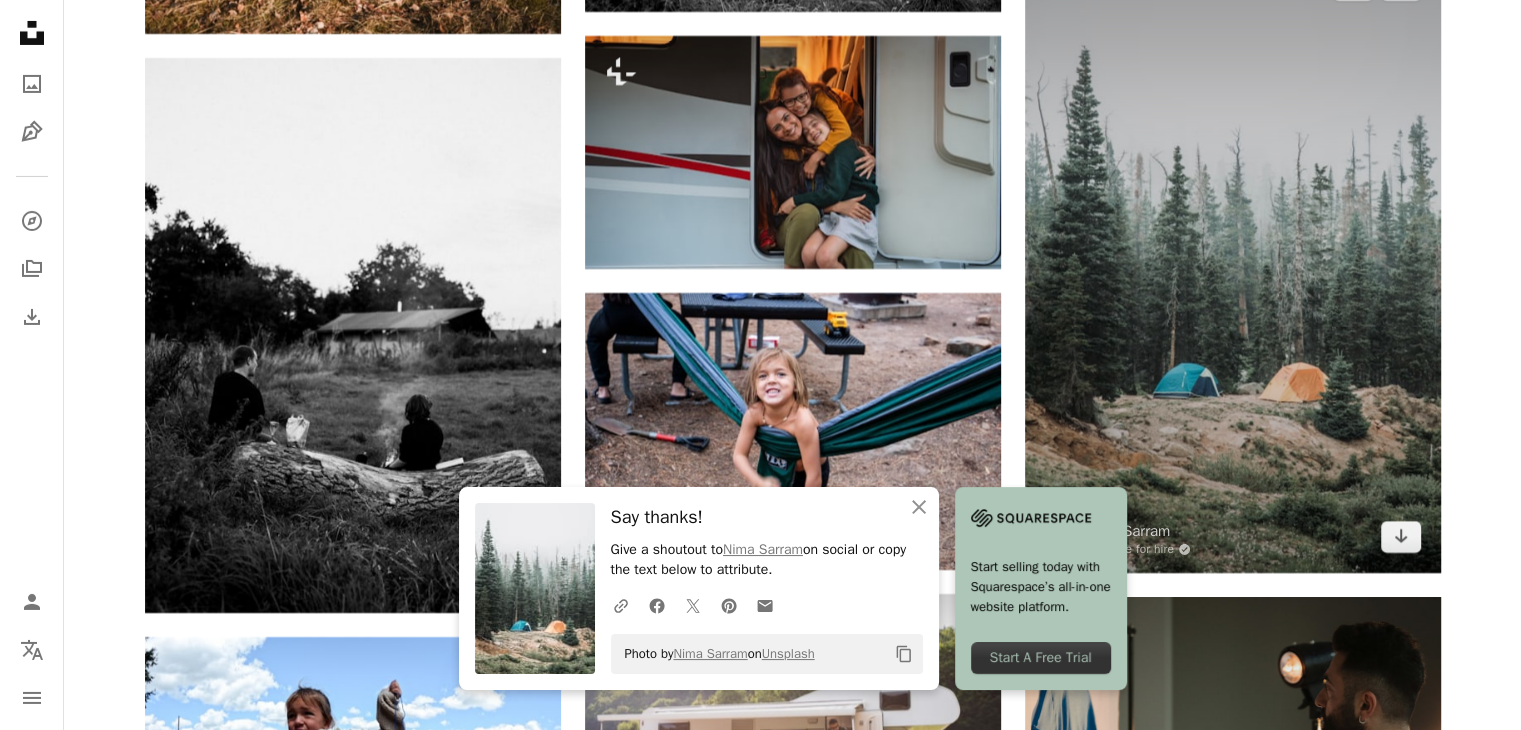 scroll, scrollTop: 7500, scrollLeft: 0, axis: vertical 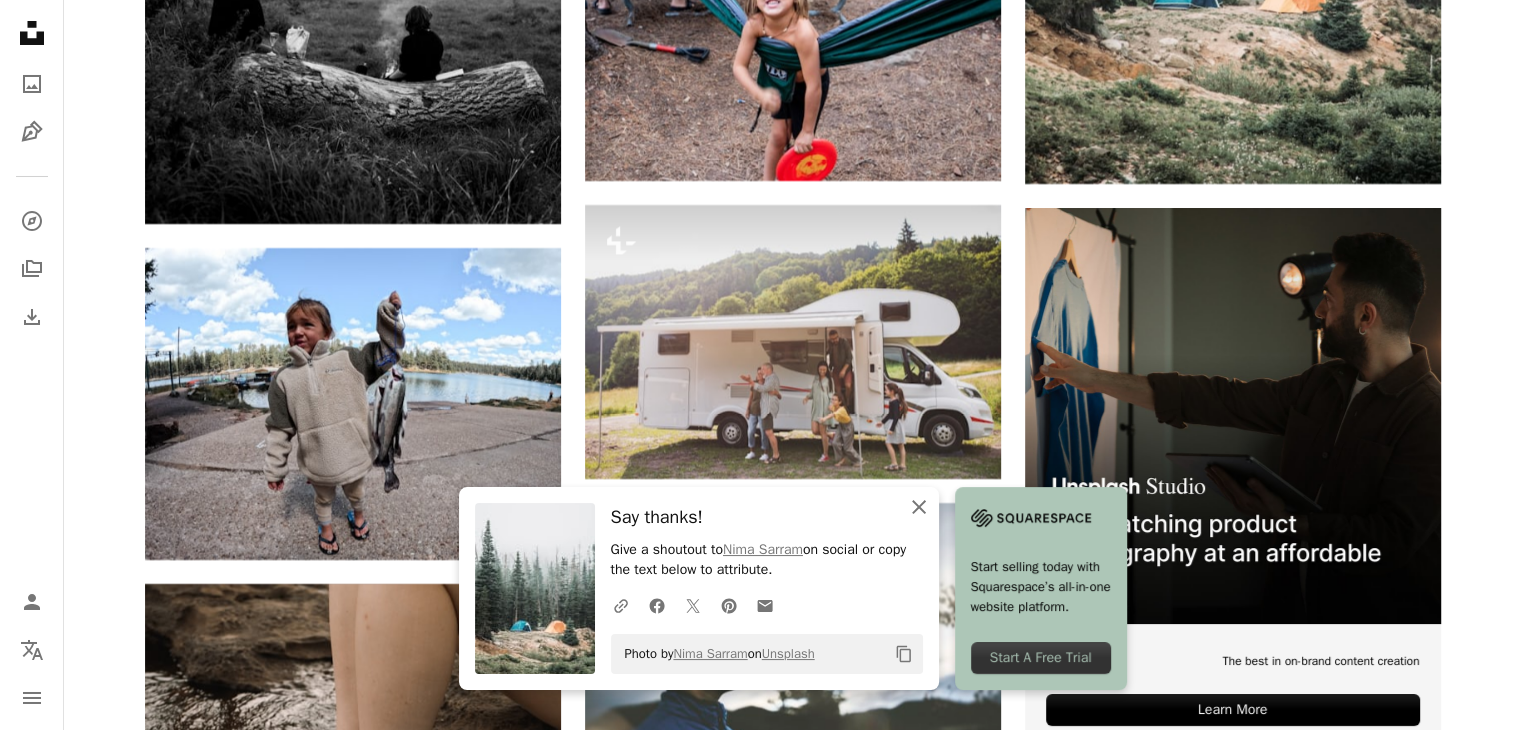 click on "An X shape" 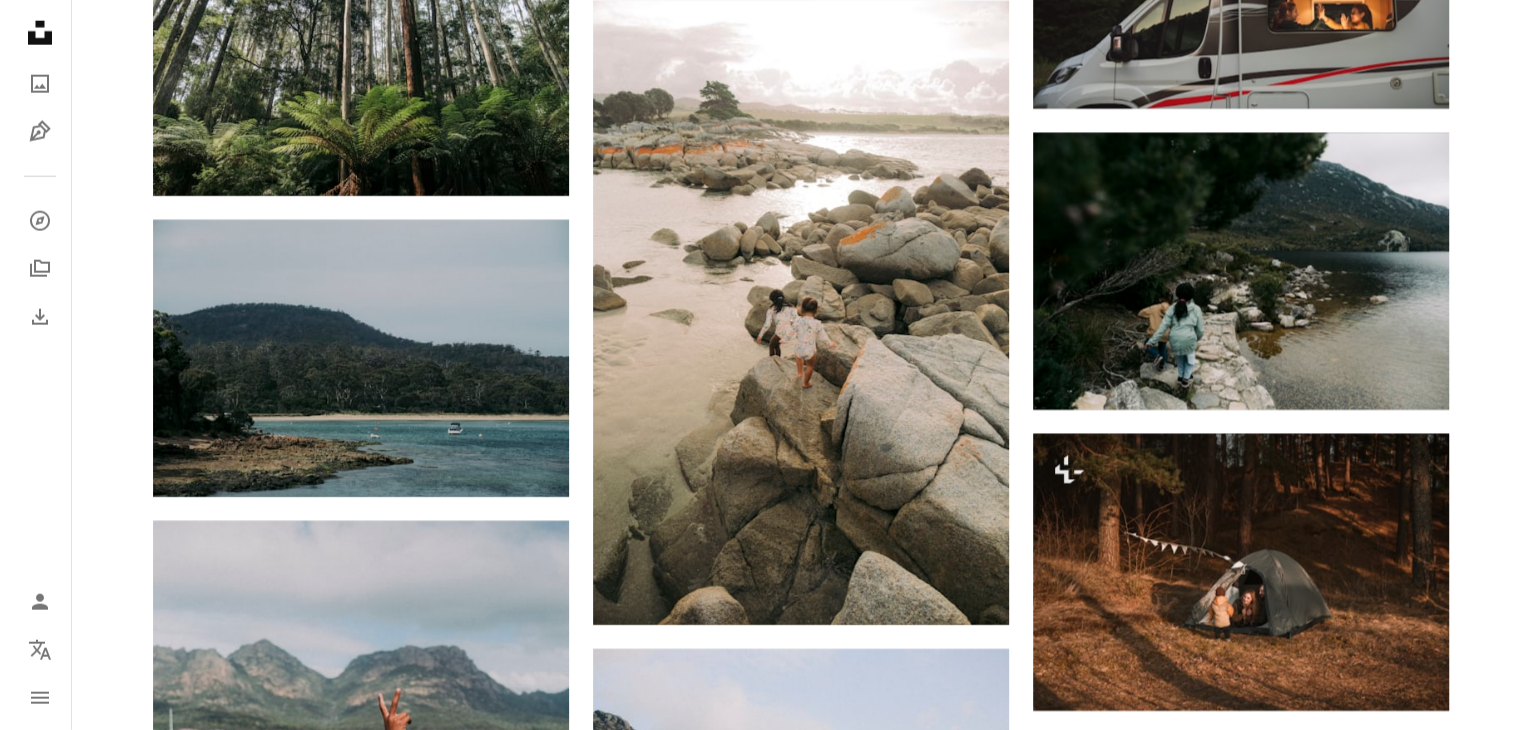 scroll, scrollTop: 12700, scrollLeft: 0, axis: vertical 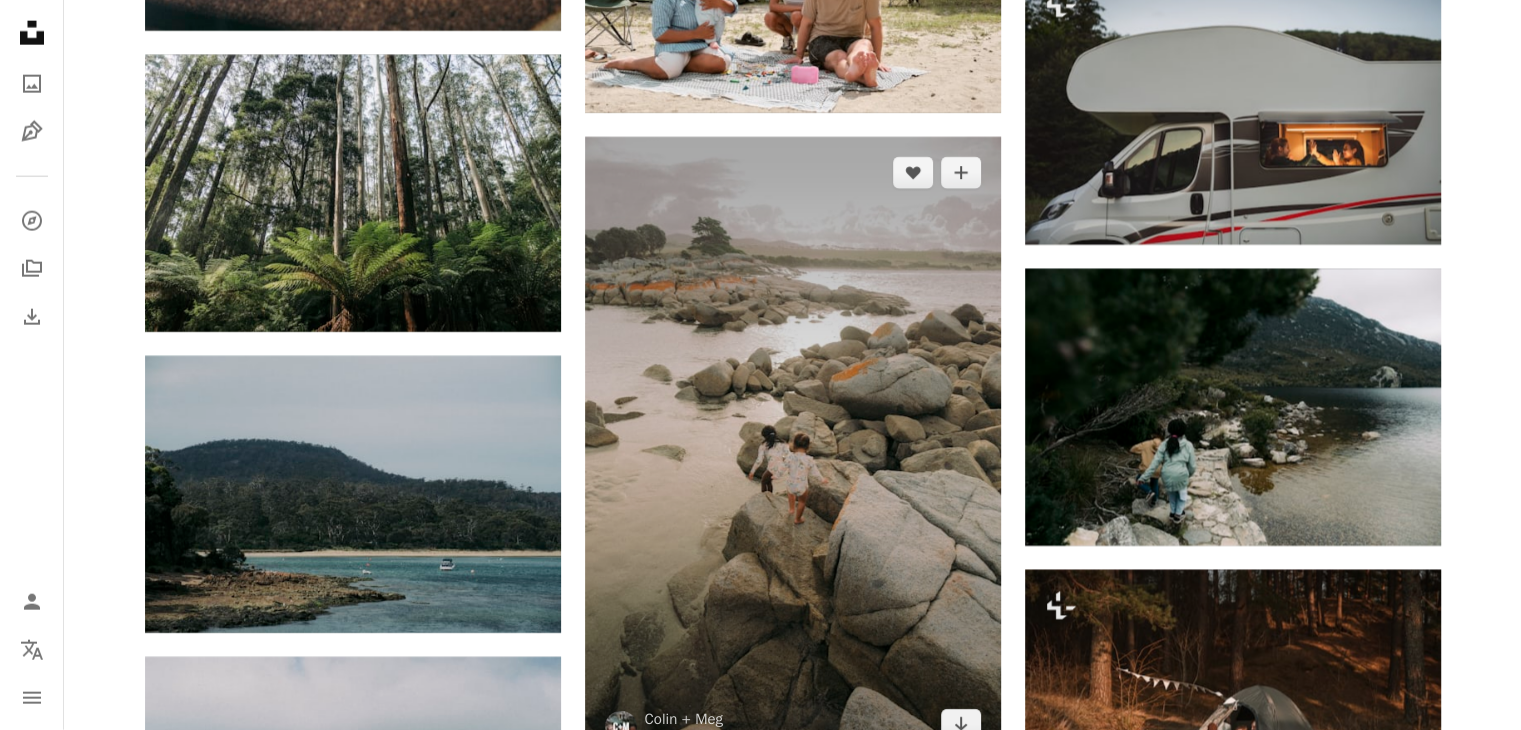 click at bounding box center [793, 449] 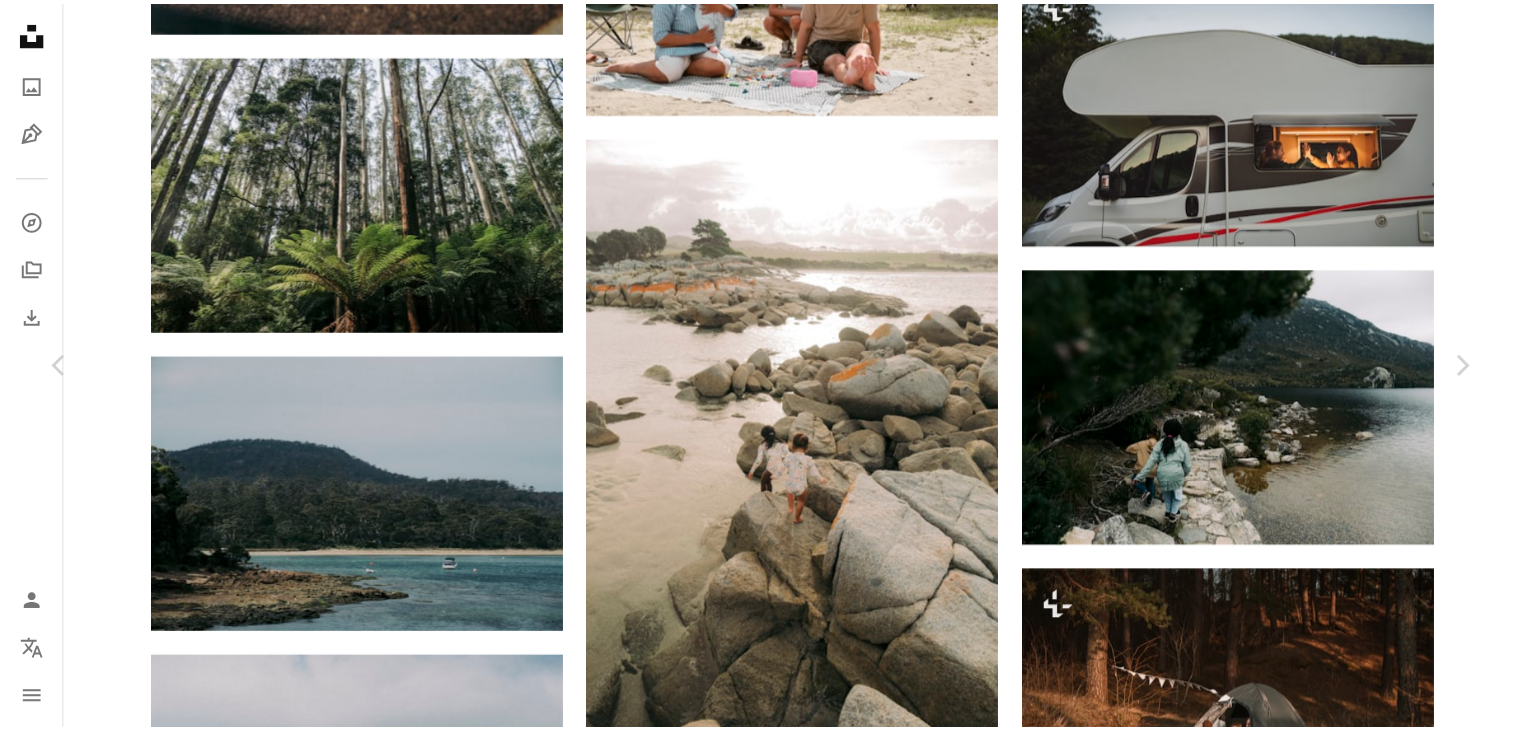 scroll, scrollTop: 2800, scrollLeft: 0, axis: vertical 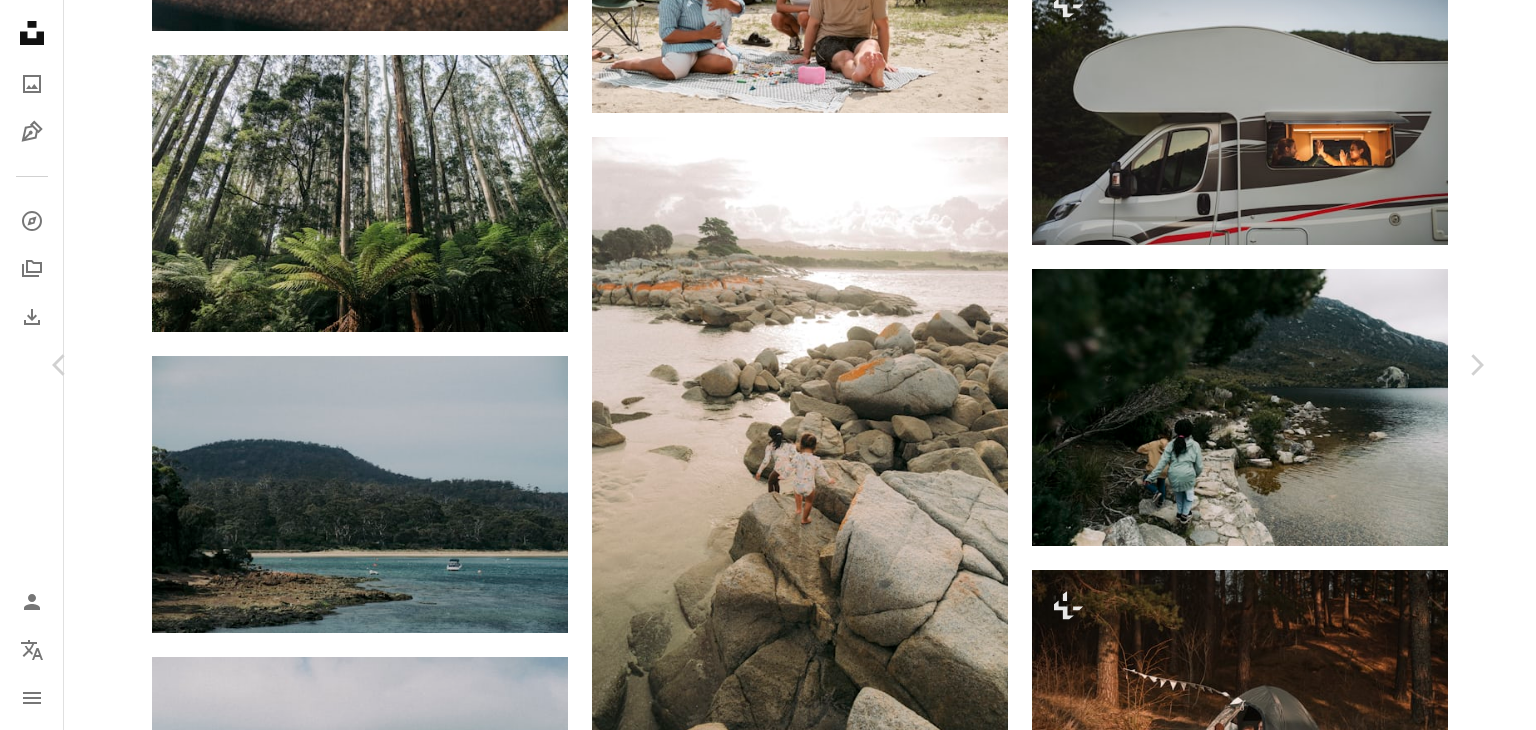 click on "An X shape" at bounding box center (20, 20) 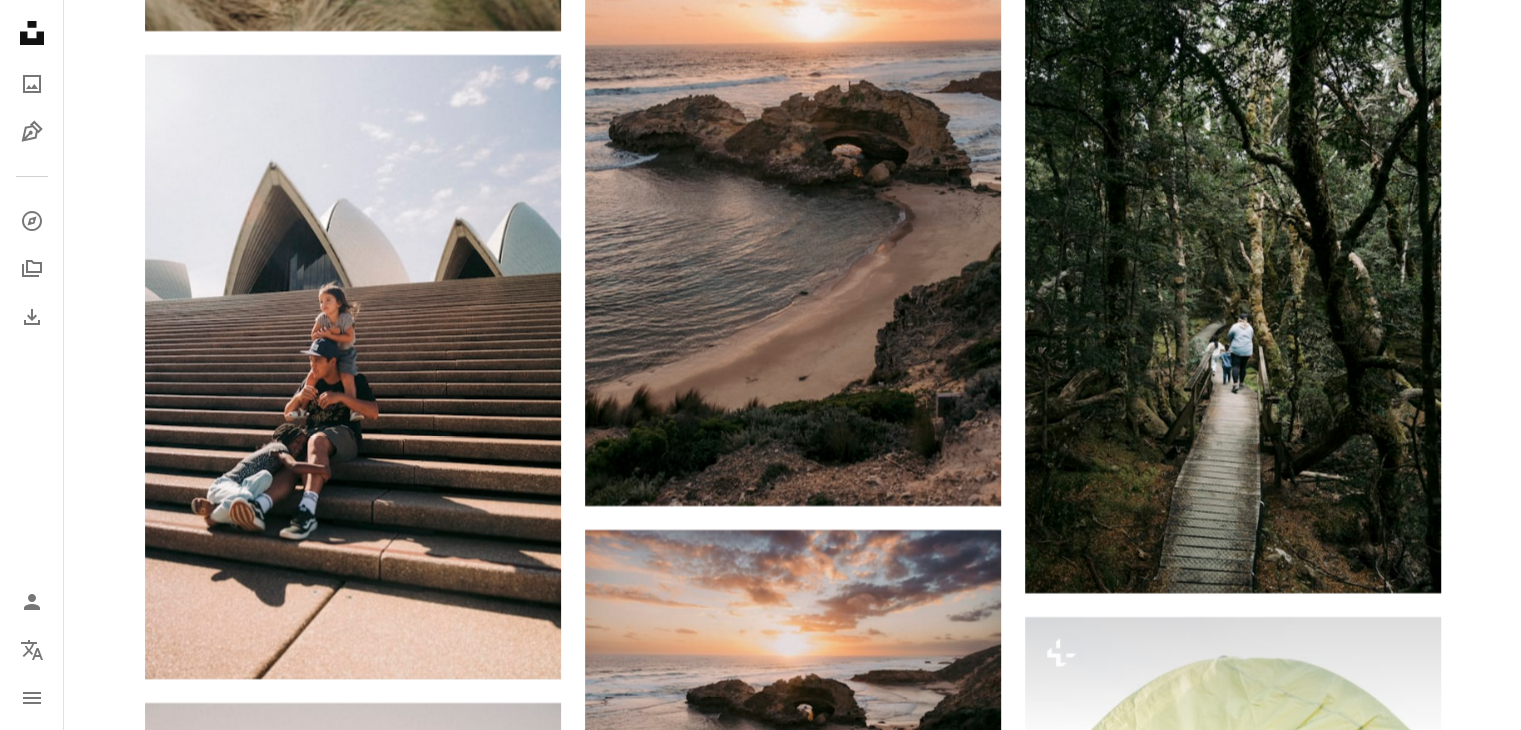 scroll, scrollTop: 14700, scrollLeft: 0, axis: vertical 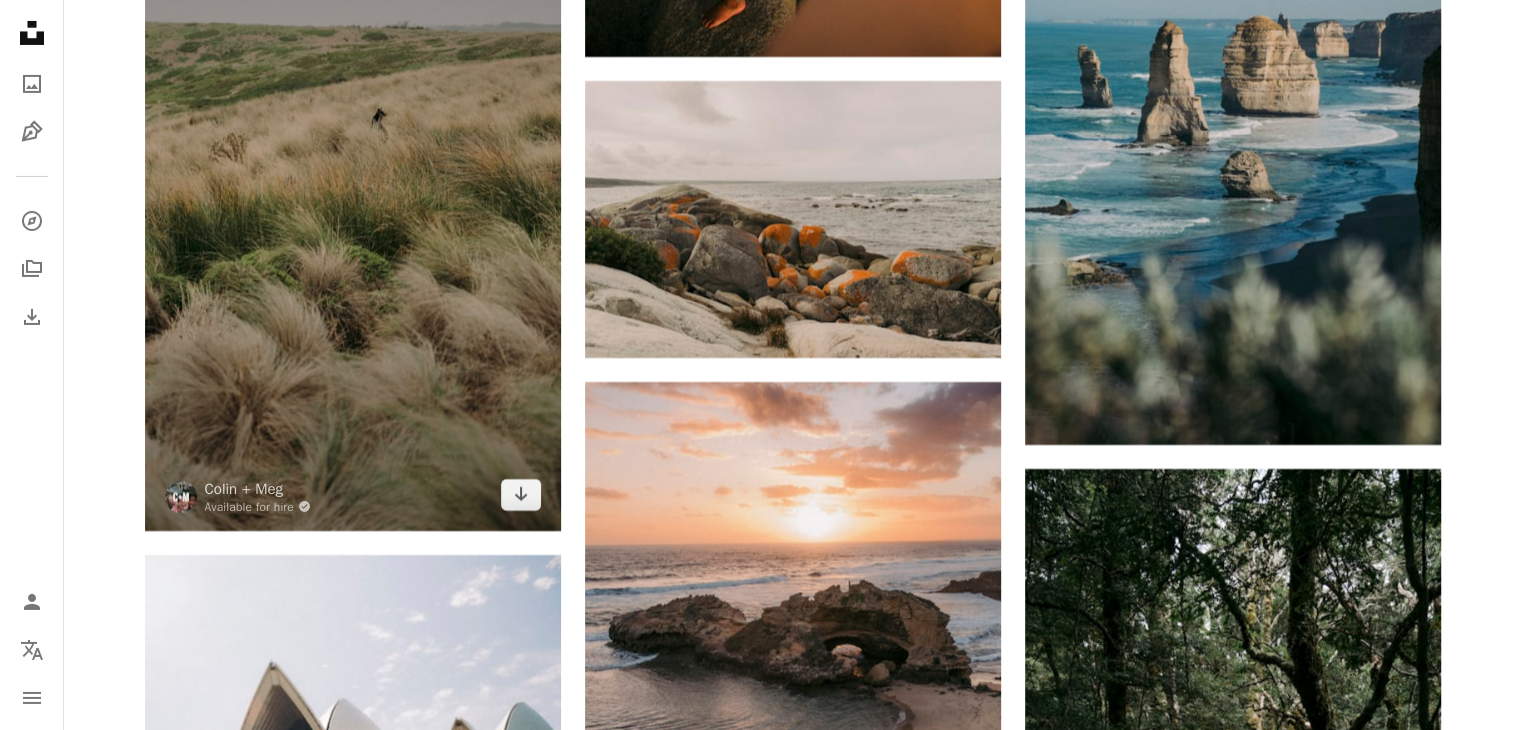 click at bounding box center (353, 219) 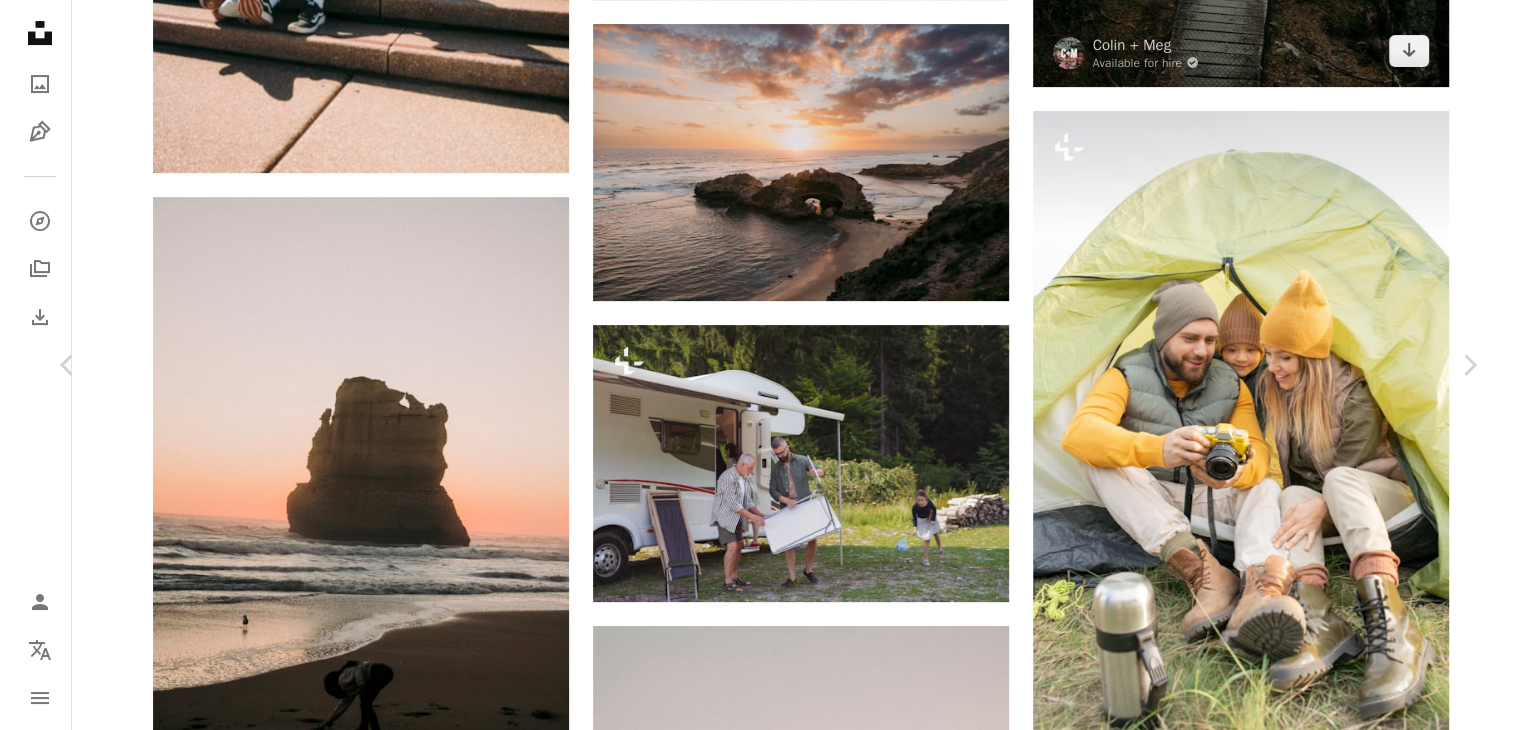 scroll, scrollTop: 15900, scrollLeft: 0, axis: vertical 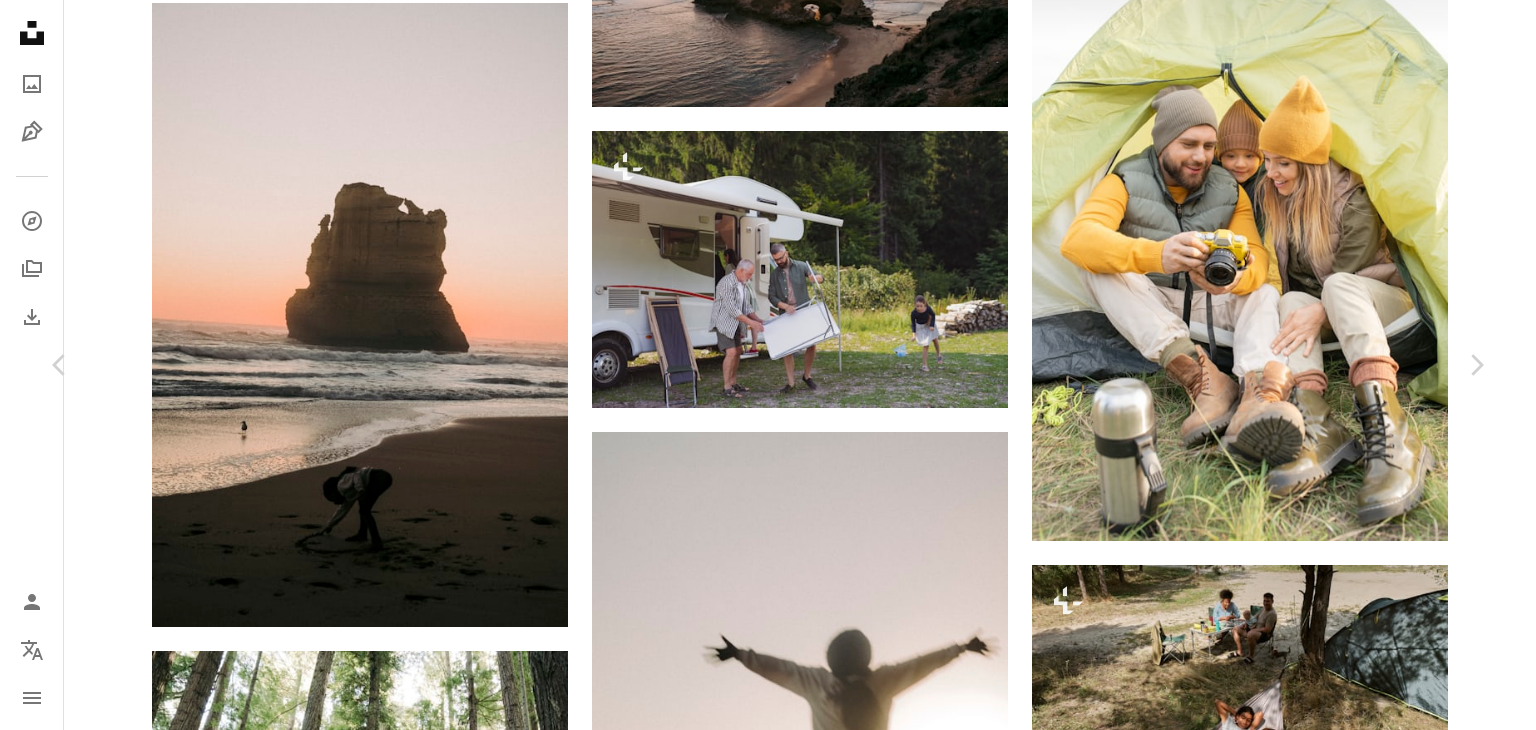 click on "Download free" at bounding box center (1291, 56307) 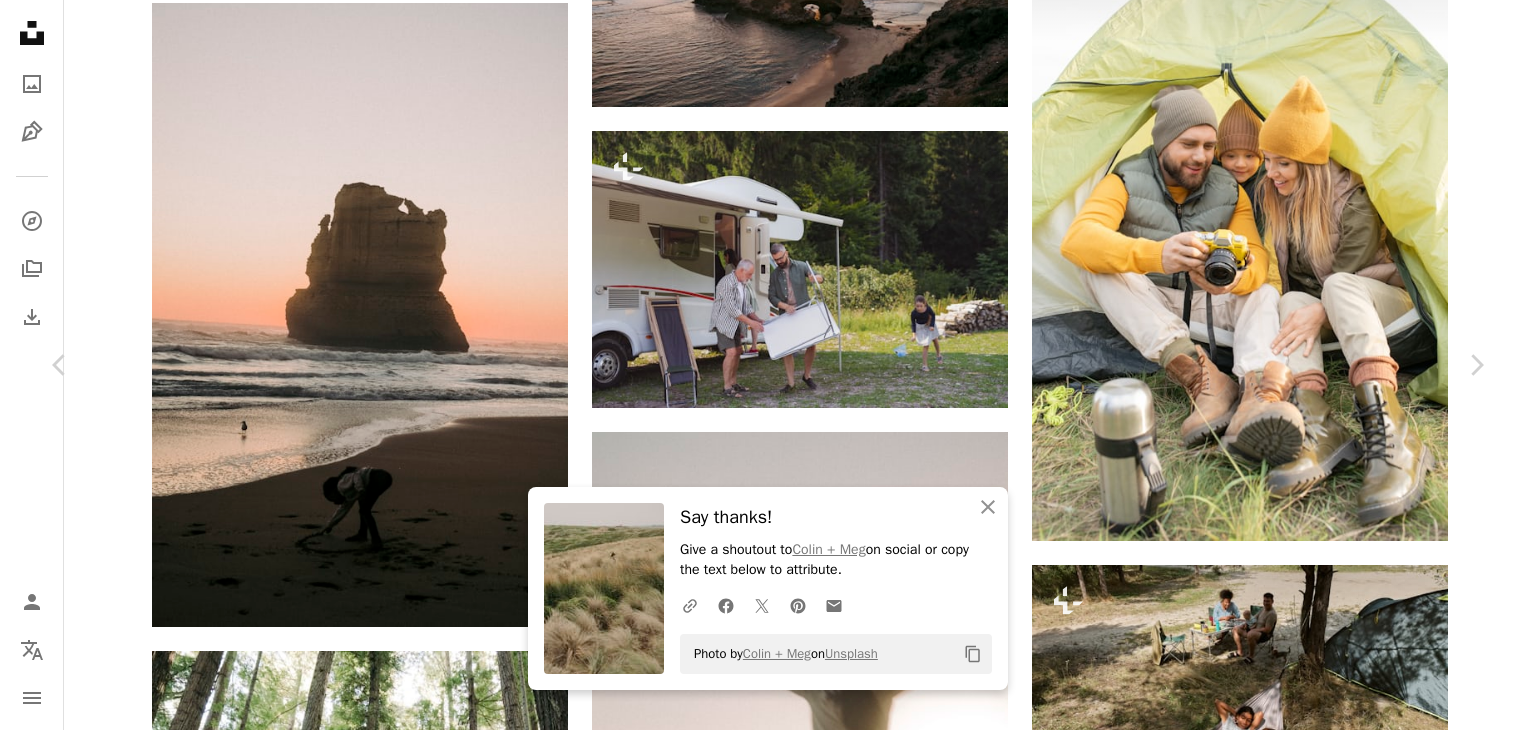 click on "A heart" at bounding box center [1159, 56307] 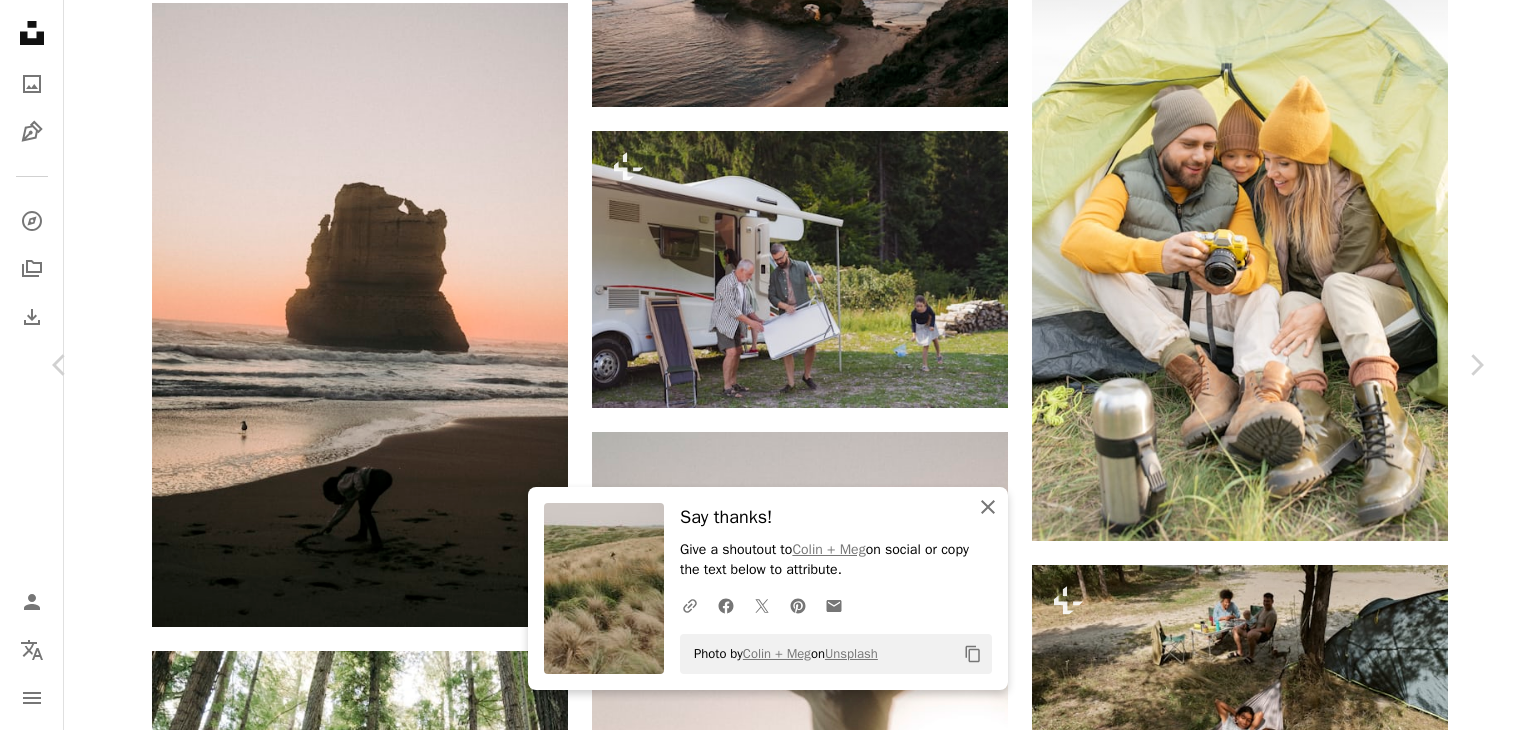 click on "An X shape" 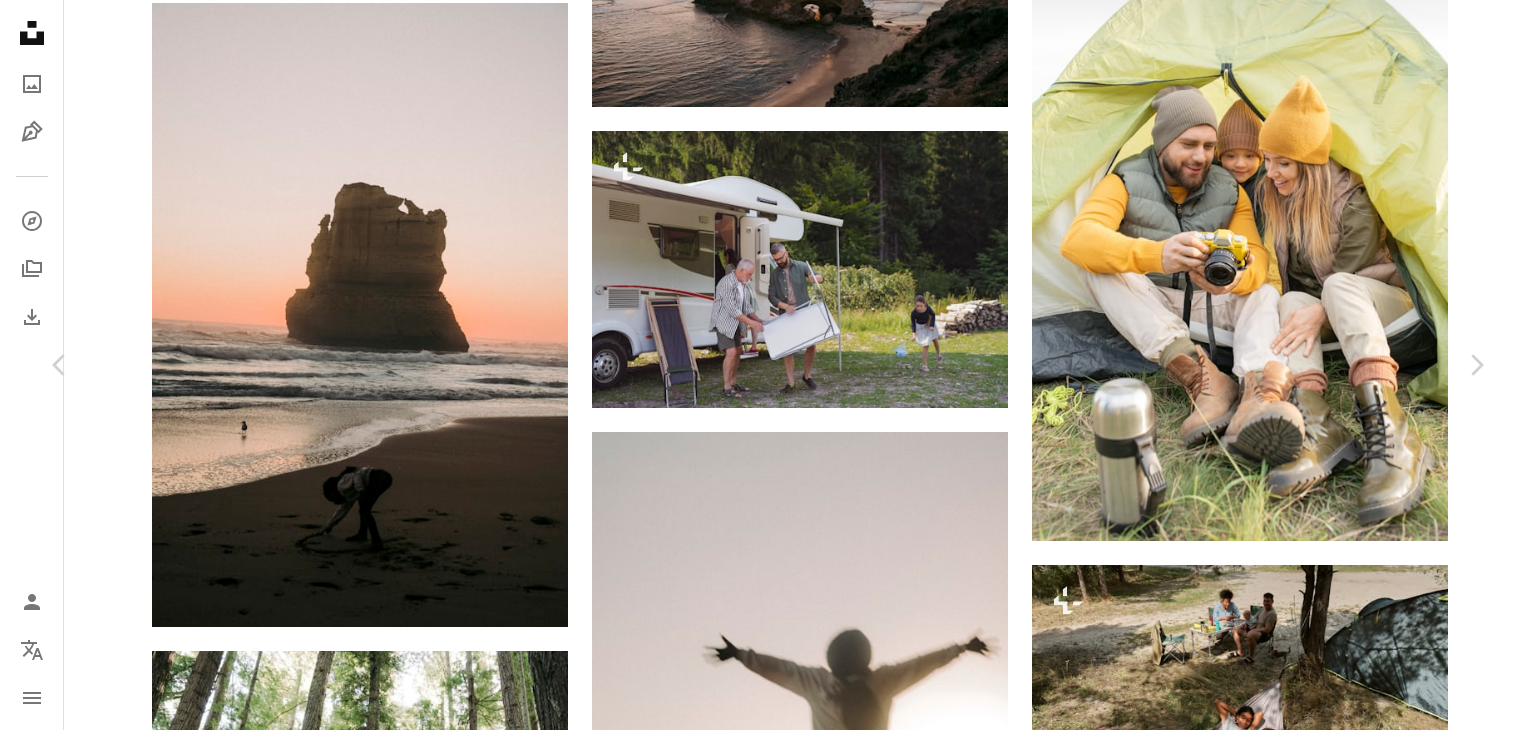 click on "An X shape" at bounding box center [20, 20] 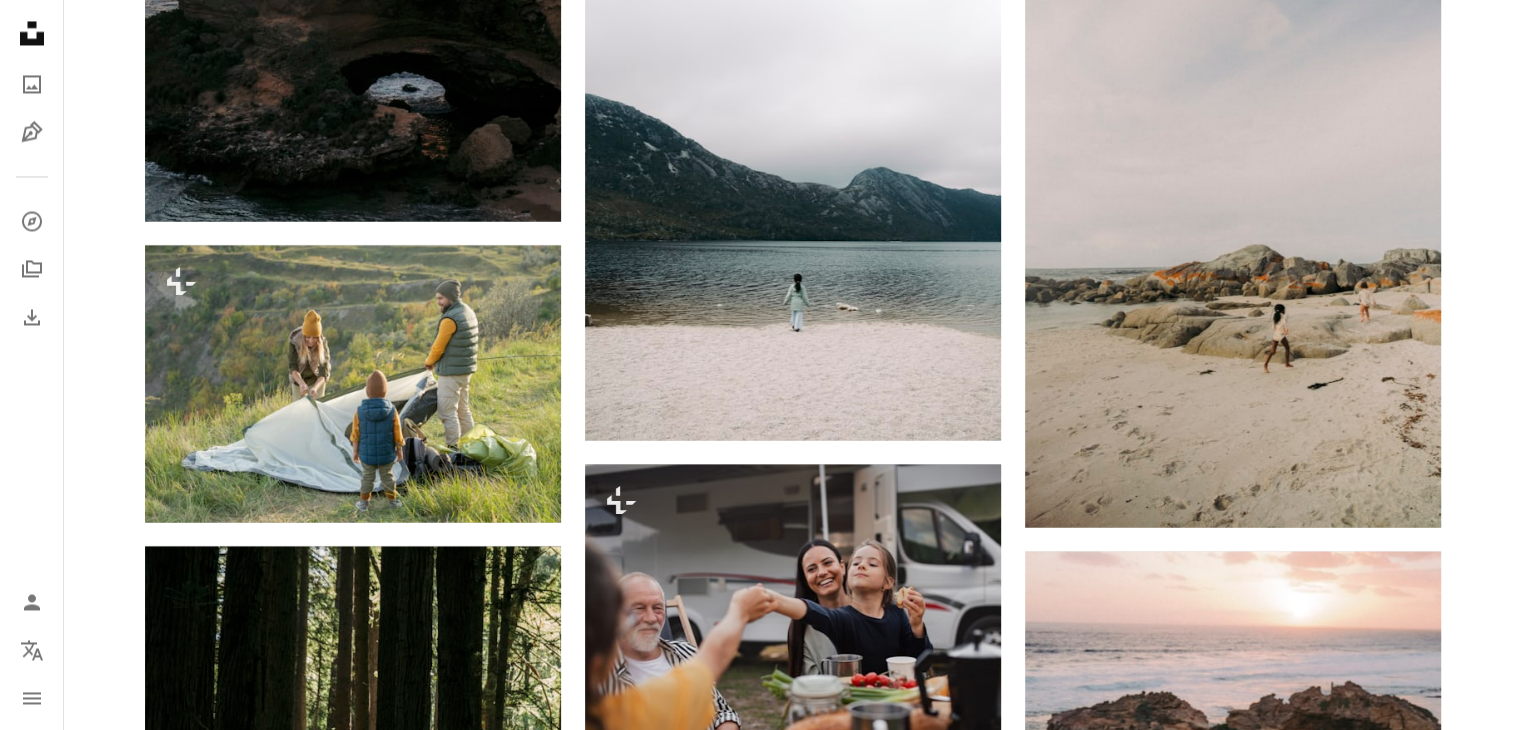 scroll, scrollTop: 18600, scrollLeft: 0, axis: vertical 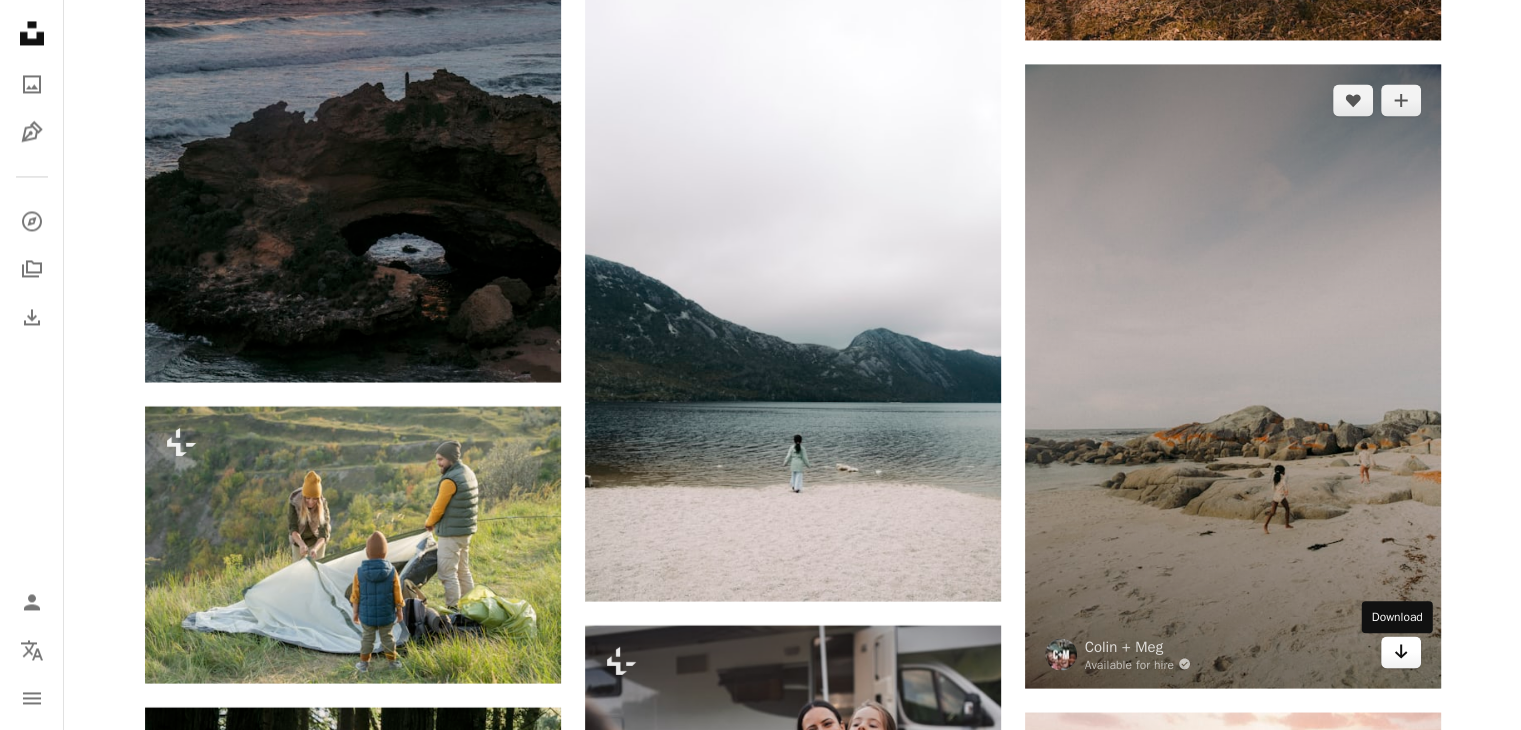 click on "Arrow pointing down" at bounding box center (1401, 652) 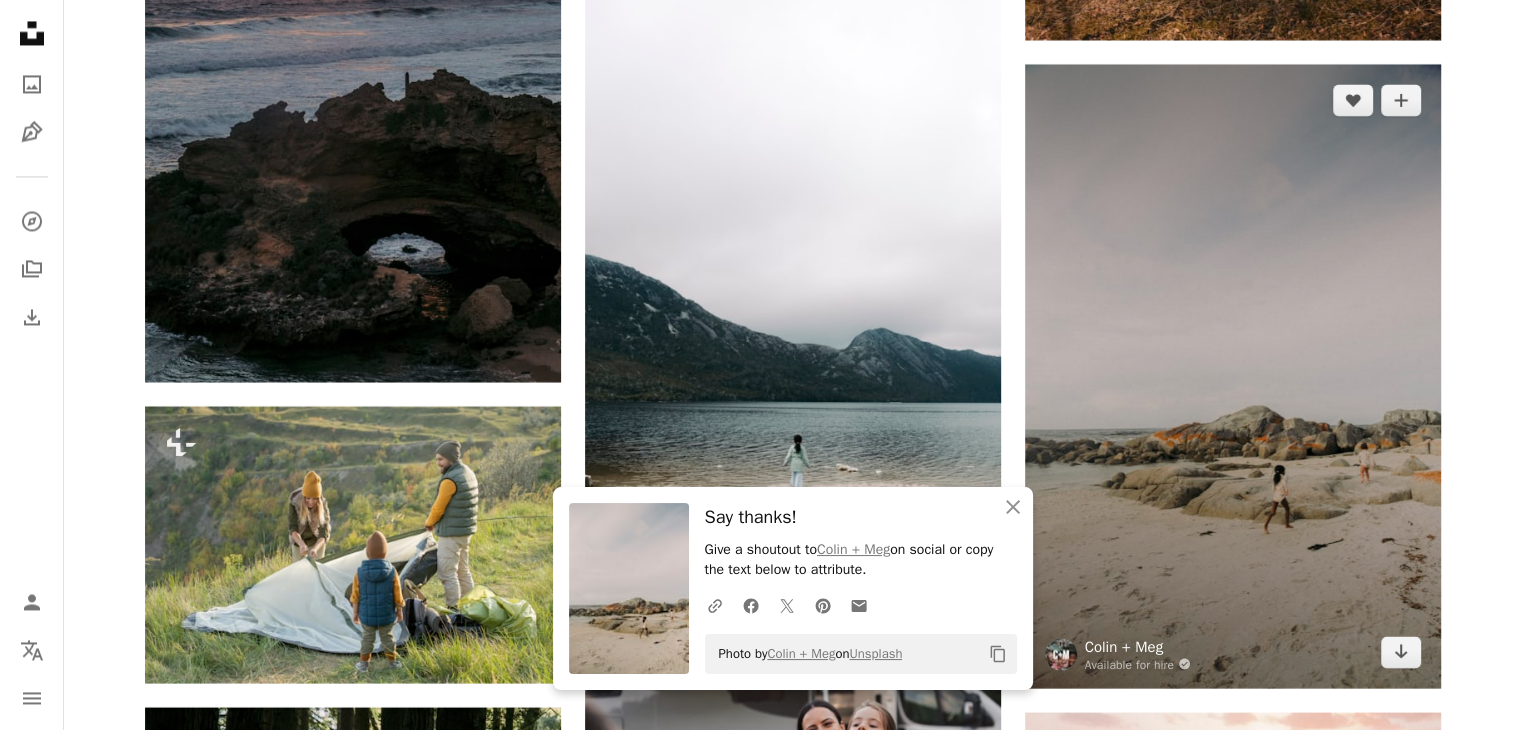 click on "Colin + Meg" at bounding box center [1138, 646] 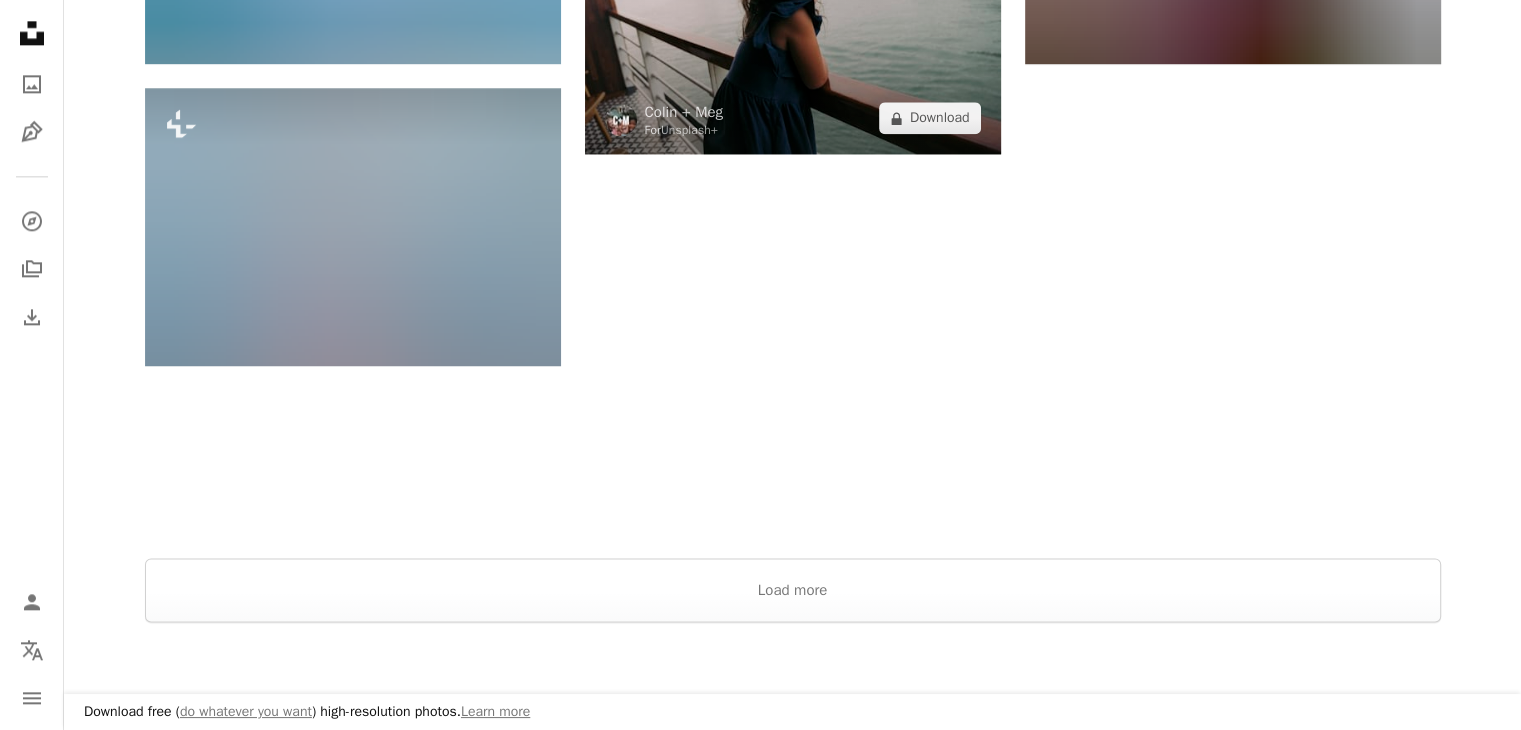 scroll, scrollTop: 2600, scrollLeft: 0, axis: vertical 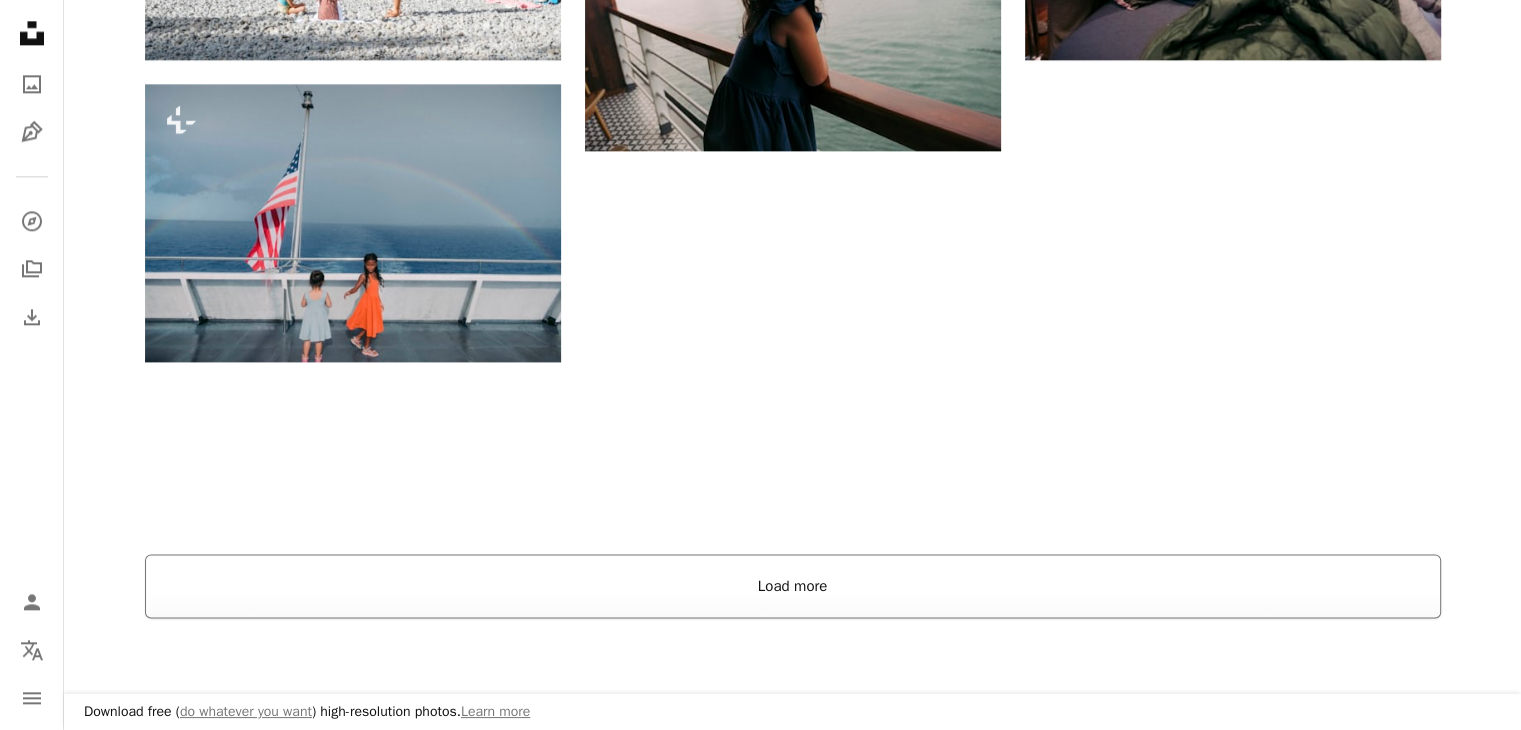 click on "Load more" at bounding box center (793, 586) 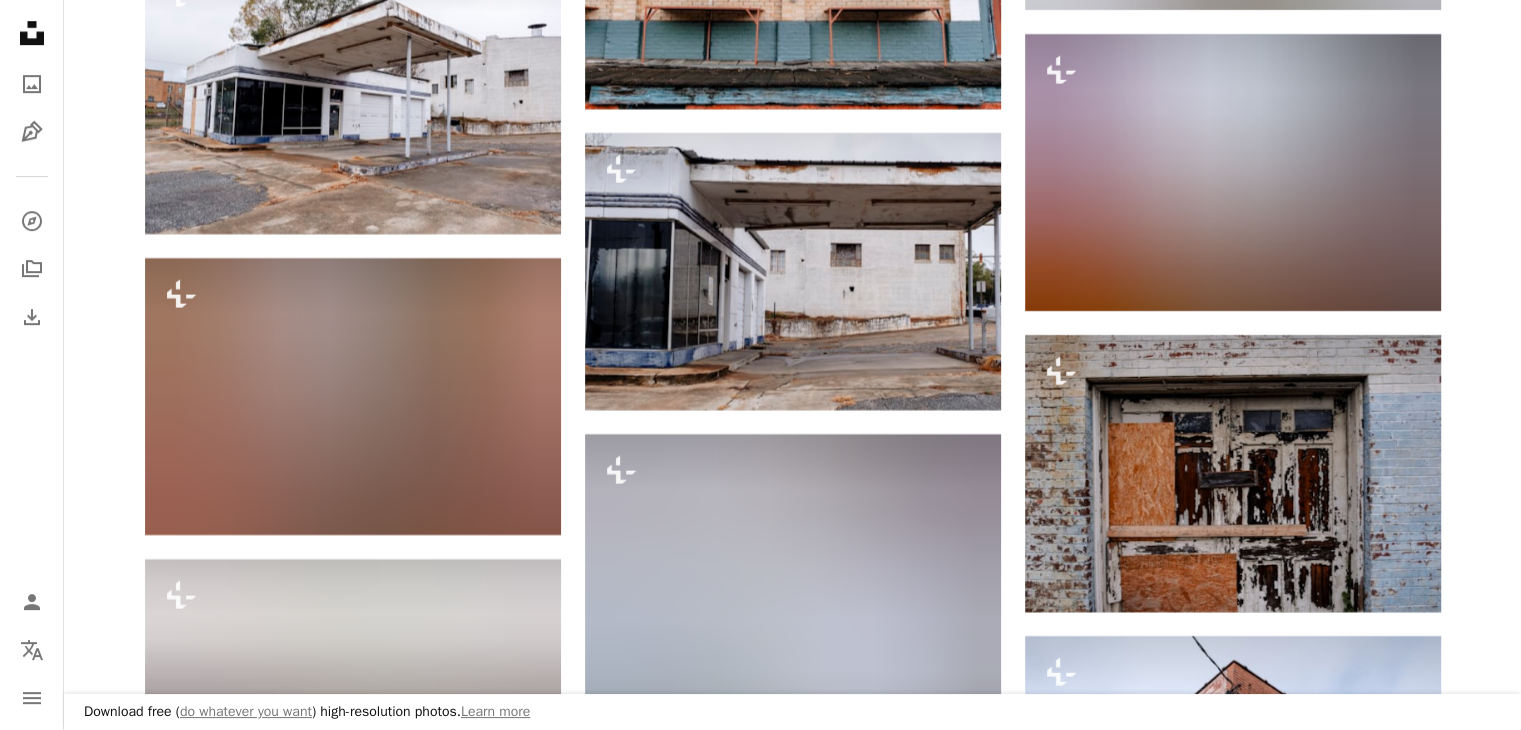 scroll, scrollTop: 16300, scrollLeft: 0, axis: vertical 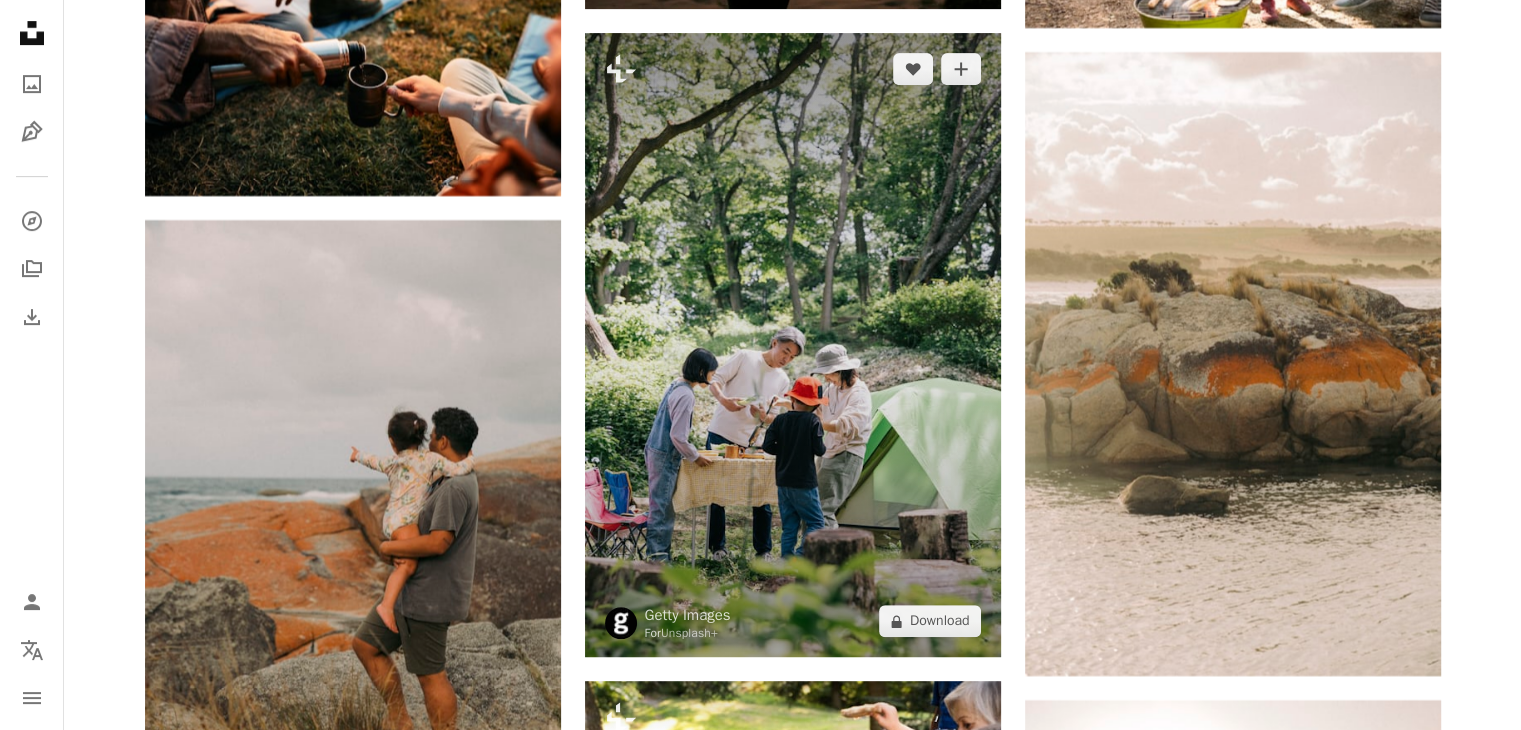 click at bounding box center [793, 345] 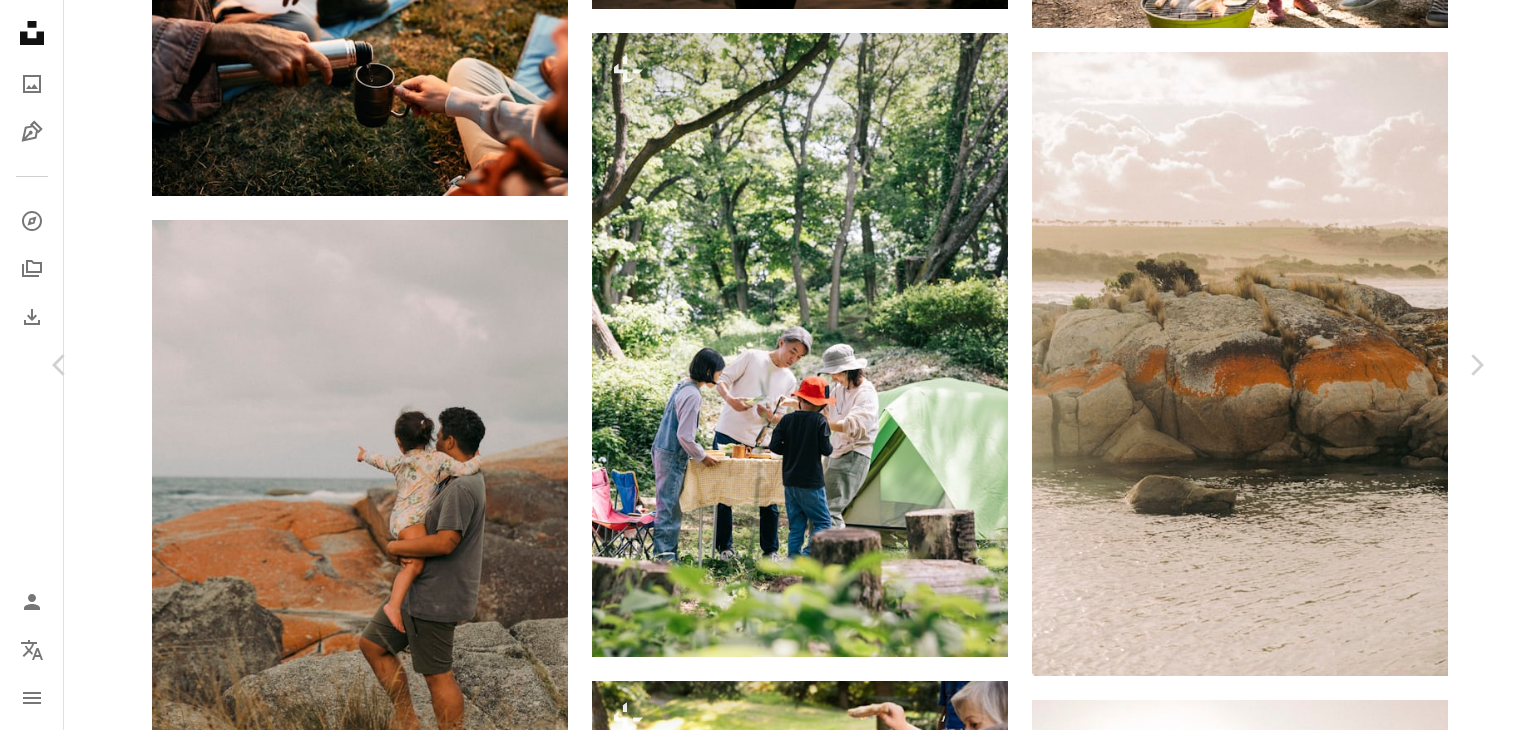 scroll, scrollTop: 0, scrollLeft: 0, axis: both 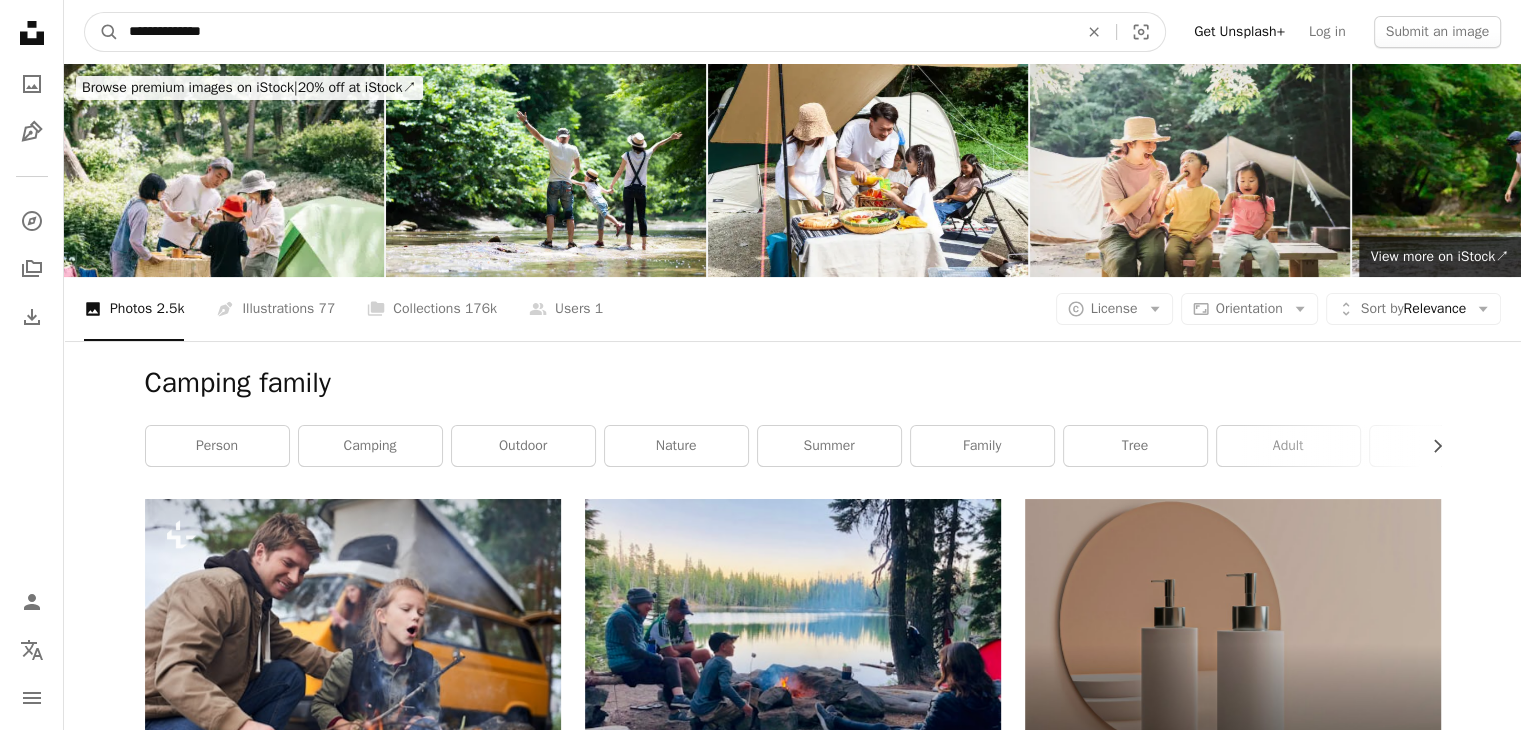 drag, startPoint x: 192, startPoint y: 33, endPoint x: 261, endPoint y: 31, distance: 69.02898 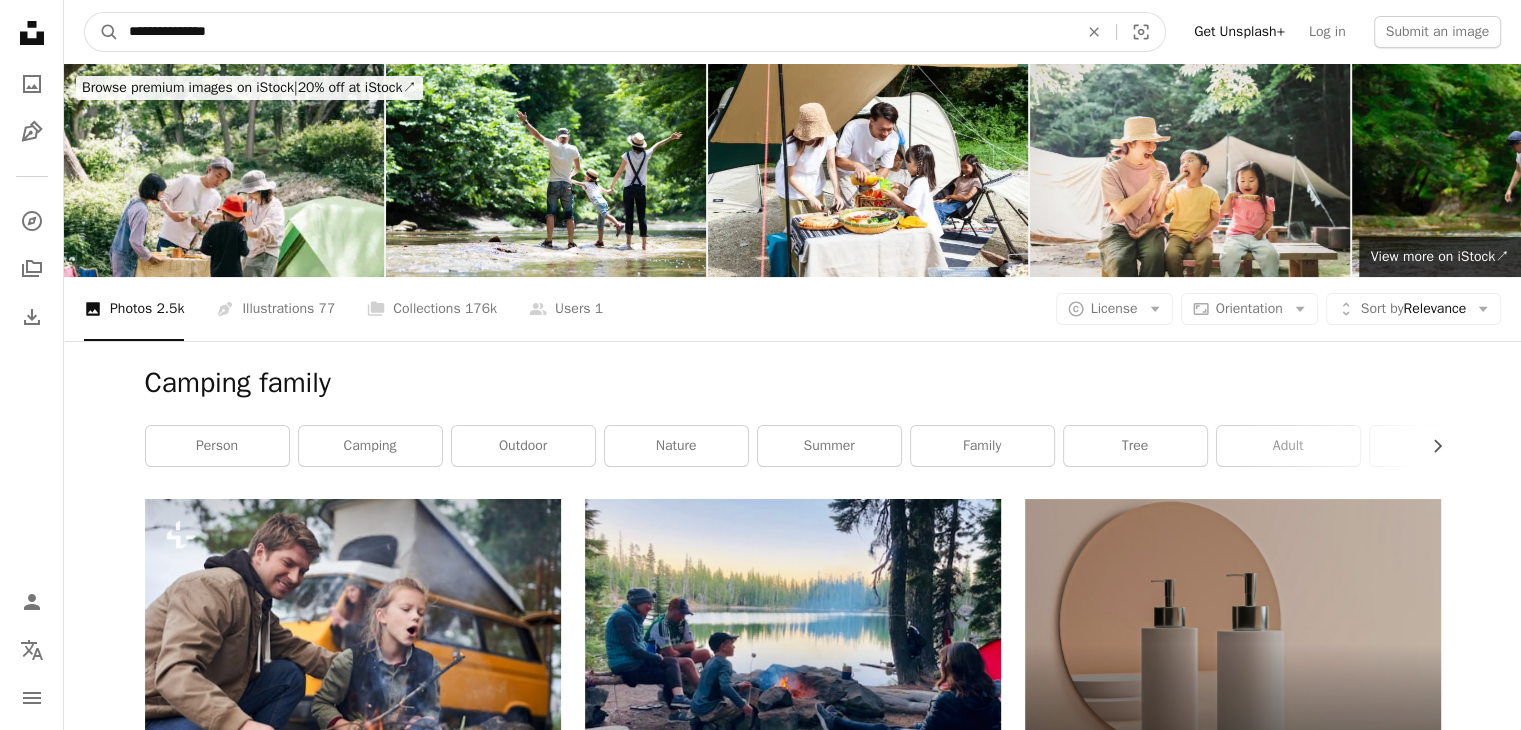 click on "A magnifying glass" at bounding box center [102, 32] 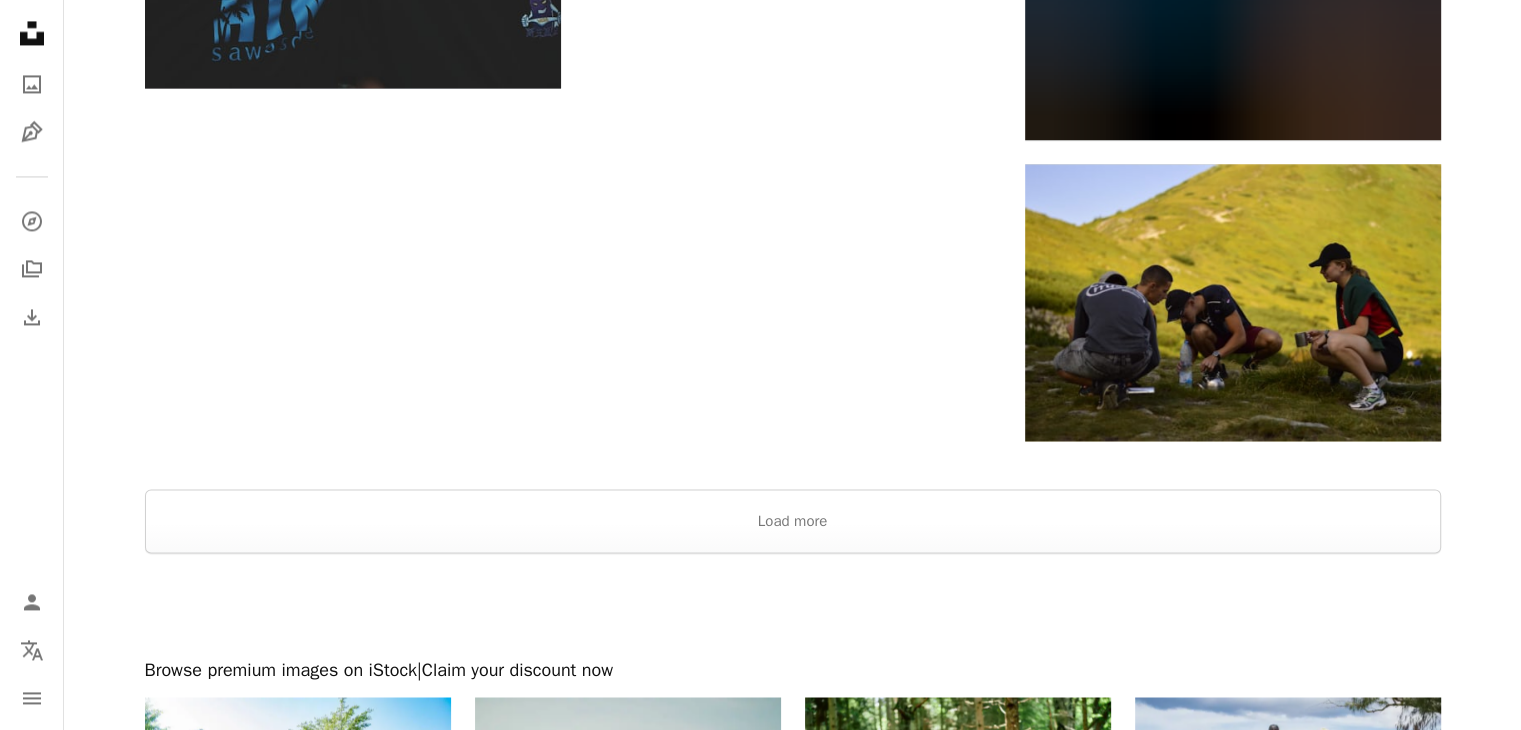 scroll, scrollTop: 3300, scrollLeft: 0, axis: vertical 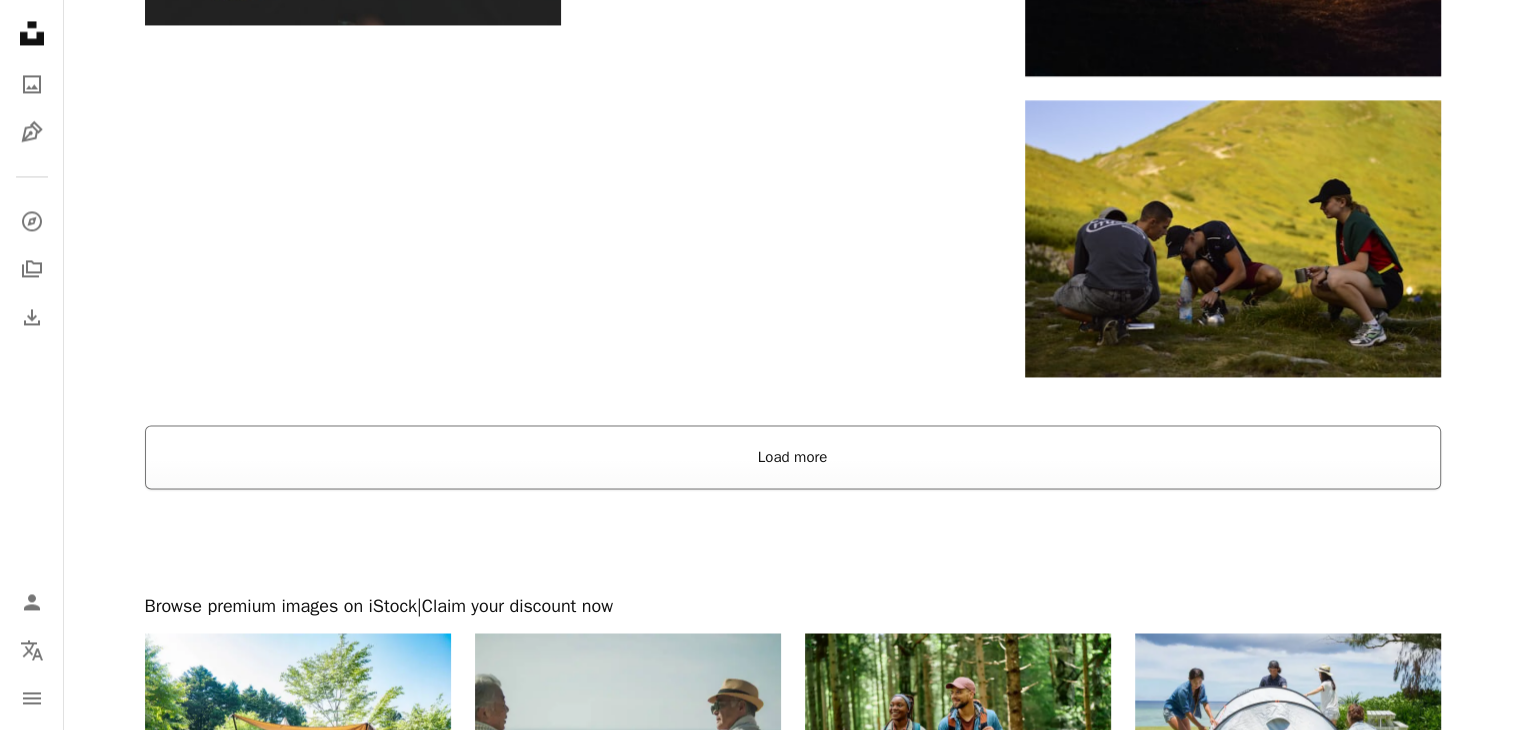click on "Load more" at bounding box center [793, 457] 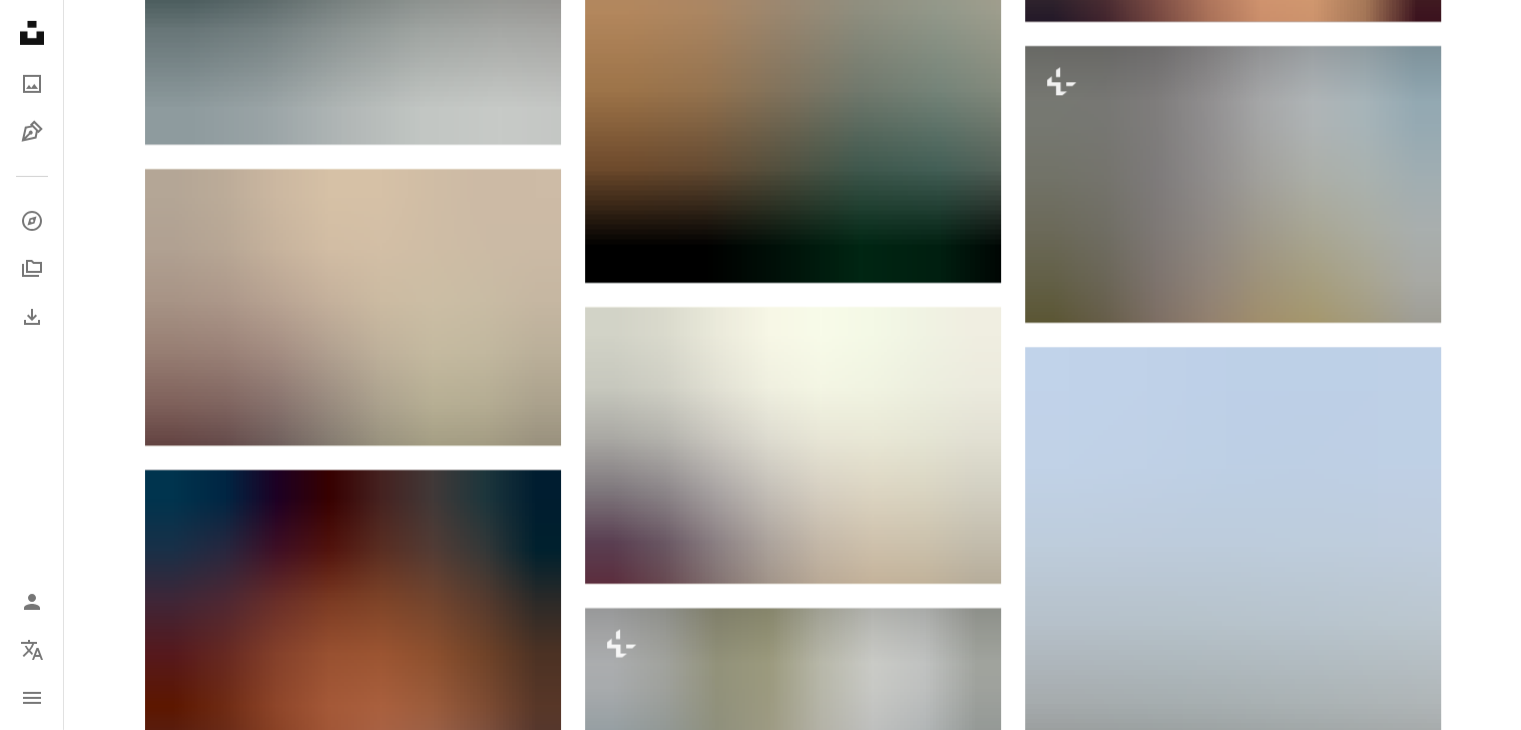 scroll, scrollTop: 22300, scrollLeft: 0, axis: vertical 